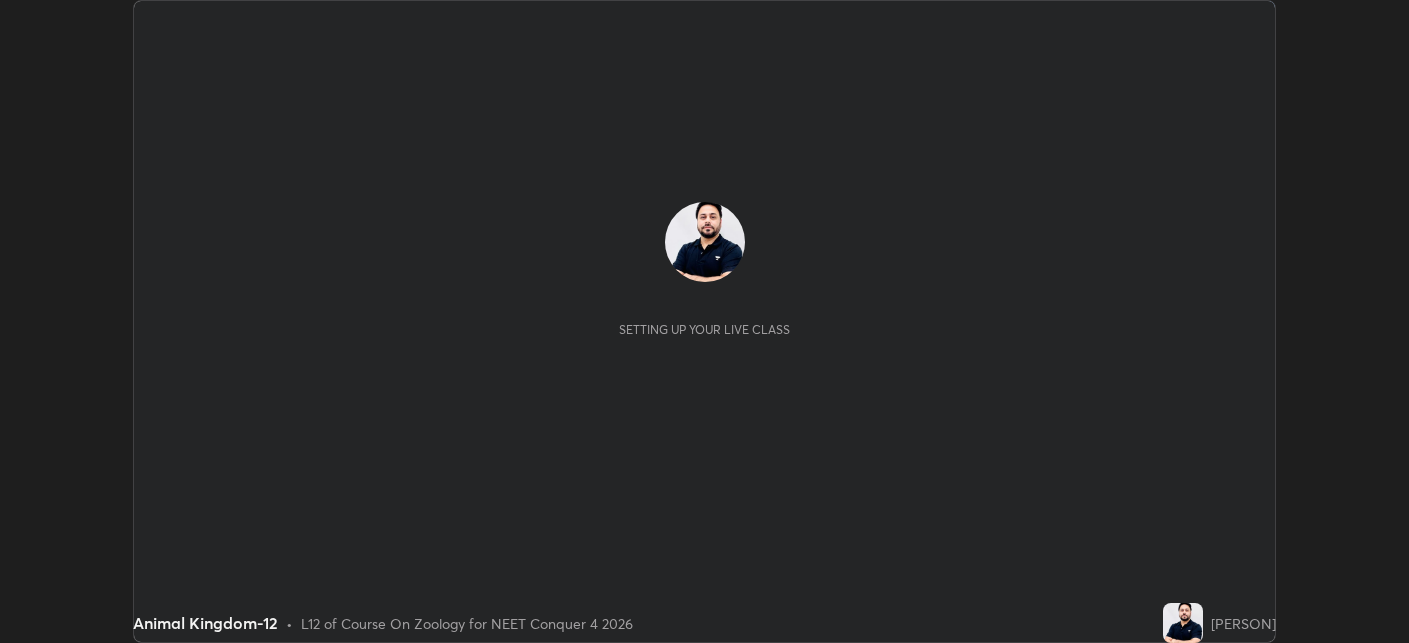scroll, scrollTop: 0, scrollLeft: 0, axis: both 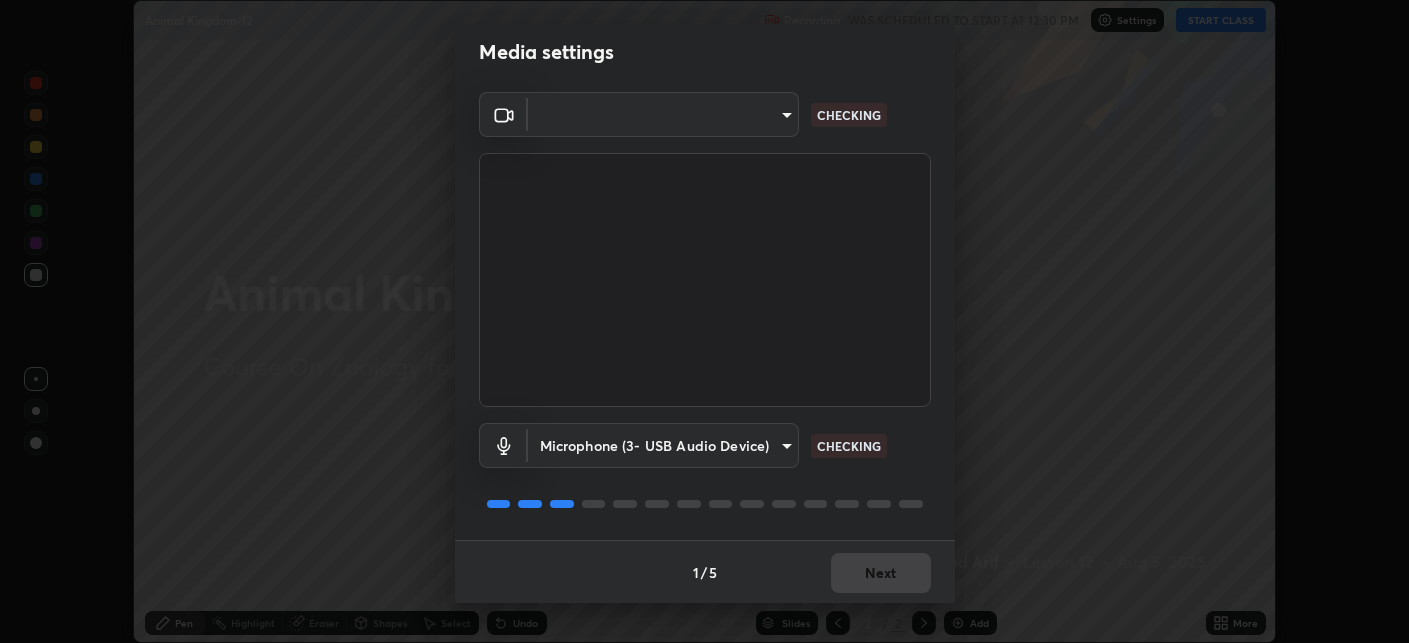 click at bounding box center (705, 280) 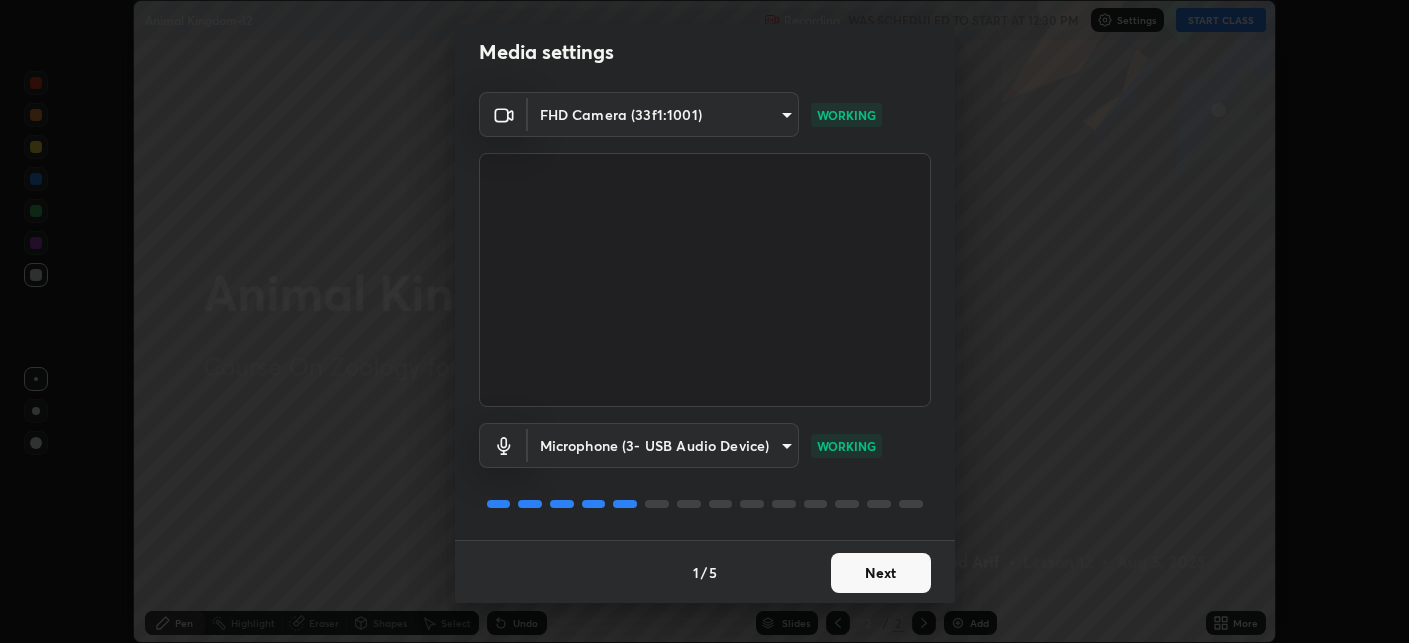 click on "Next" at bounding box center [881, 573] 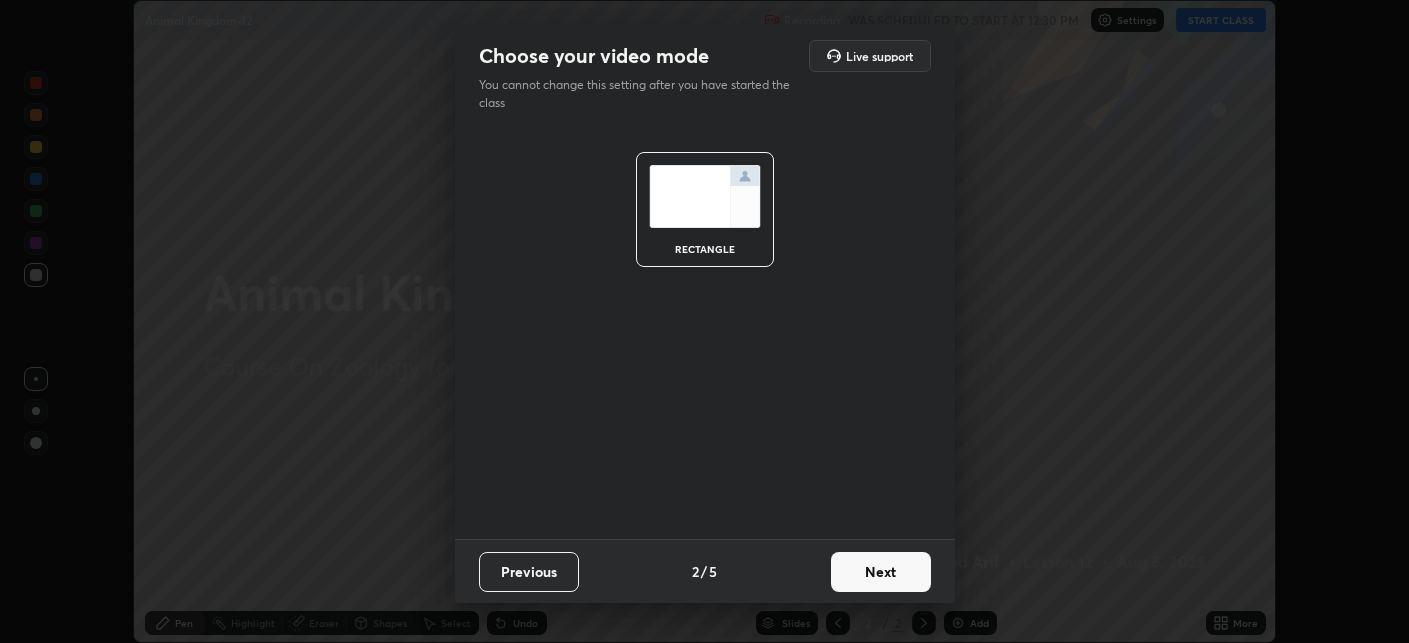 scroll, scrollTop: 0, scrollLeft: 0, axis: both 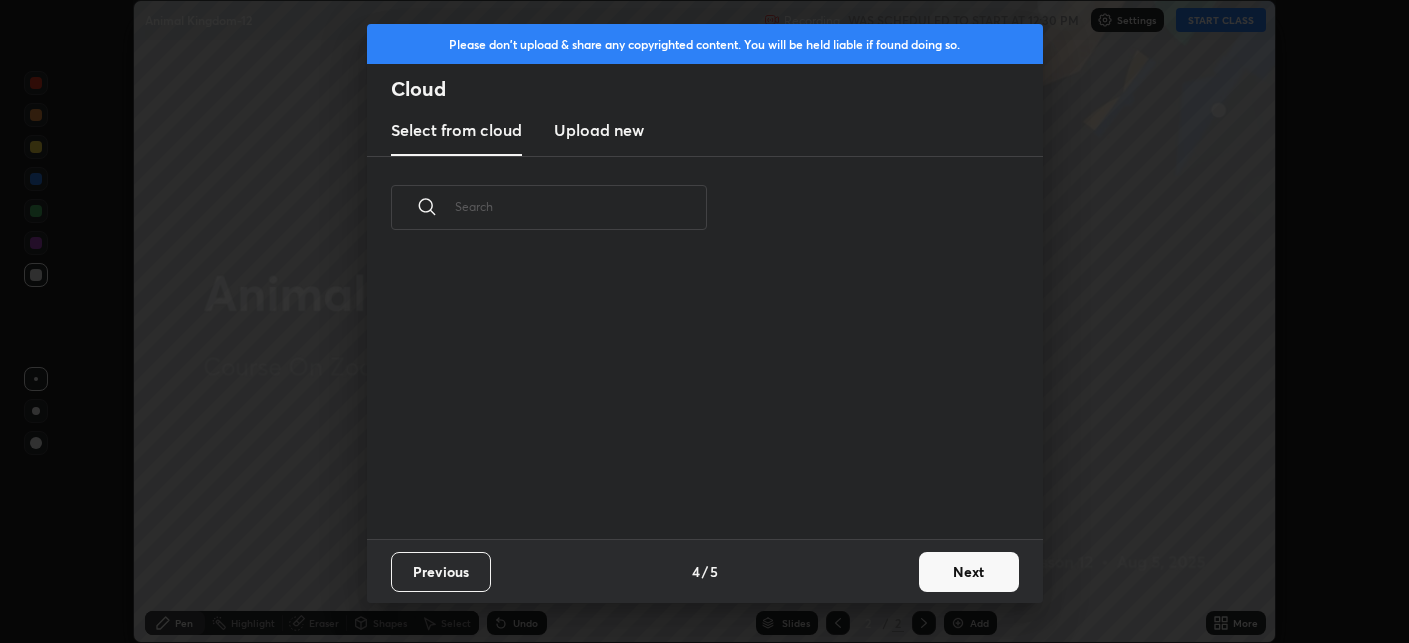 click on "Next" at bounding box center (969, 572) 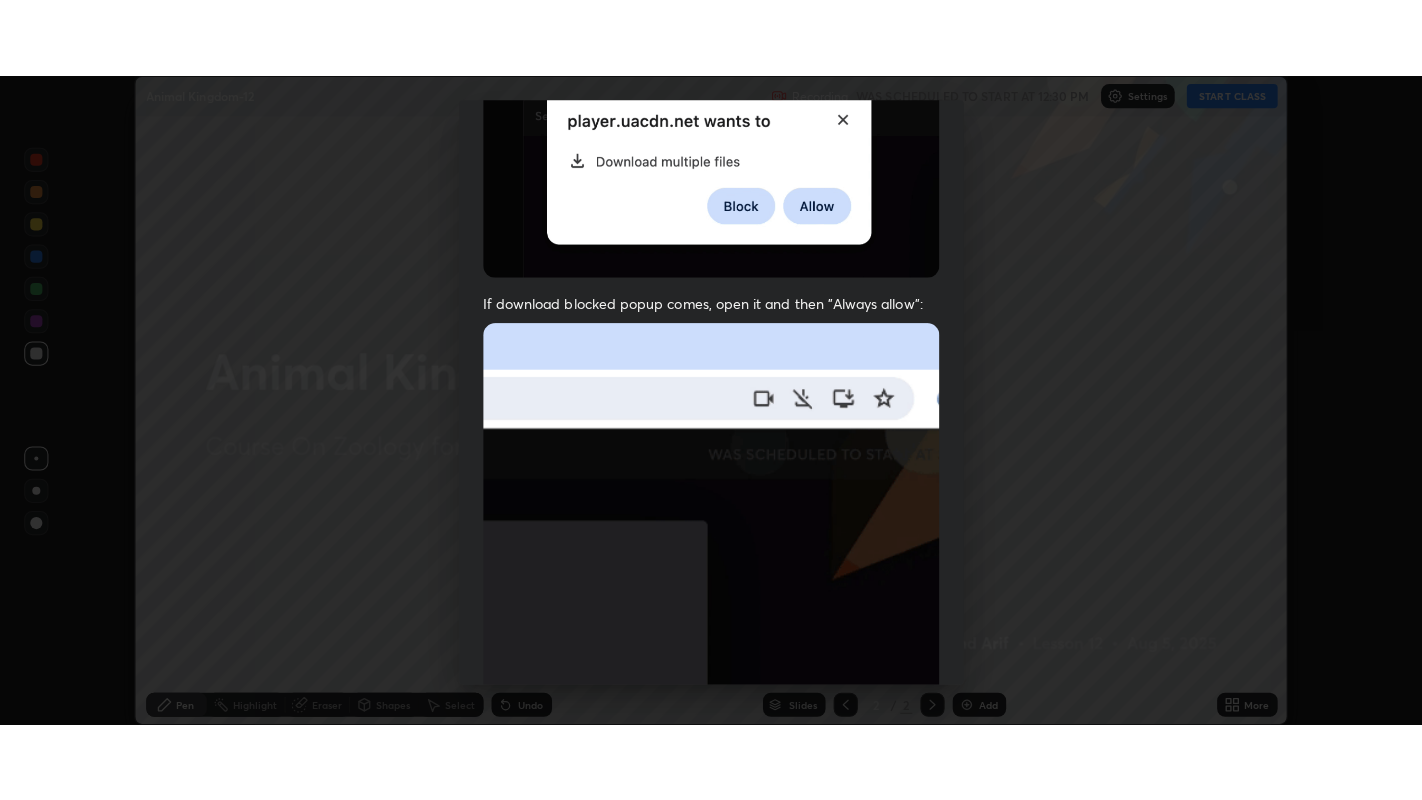 scroll, scrollTop: 420, scrollLeft: 0, axis: vertical 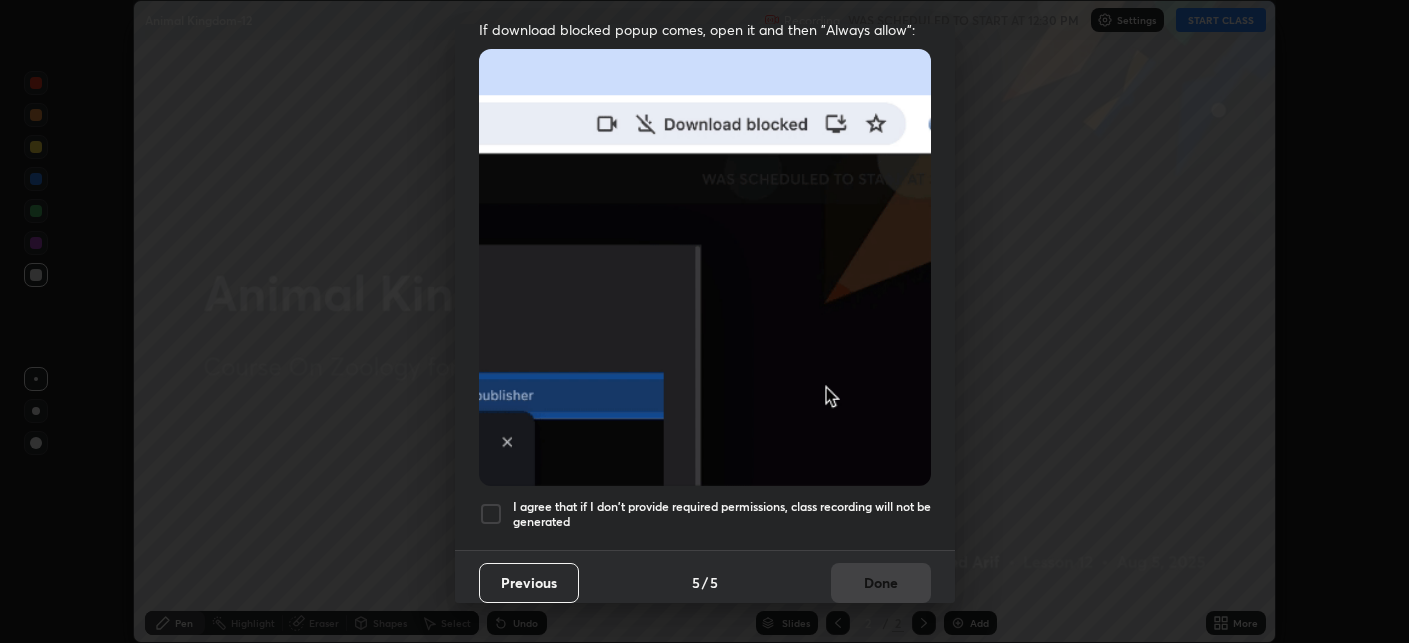 click on "I agree that if I don't provide required permissions, class recording will not be generated" at bounding box center (722, 514) 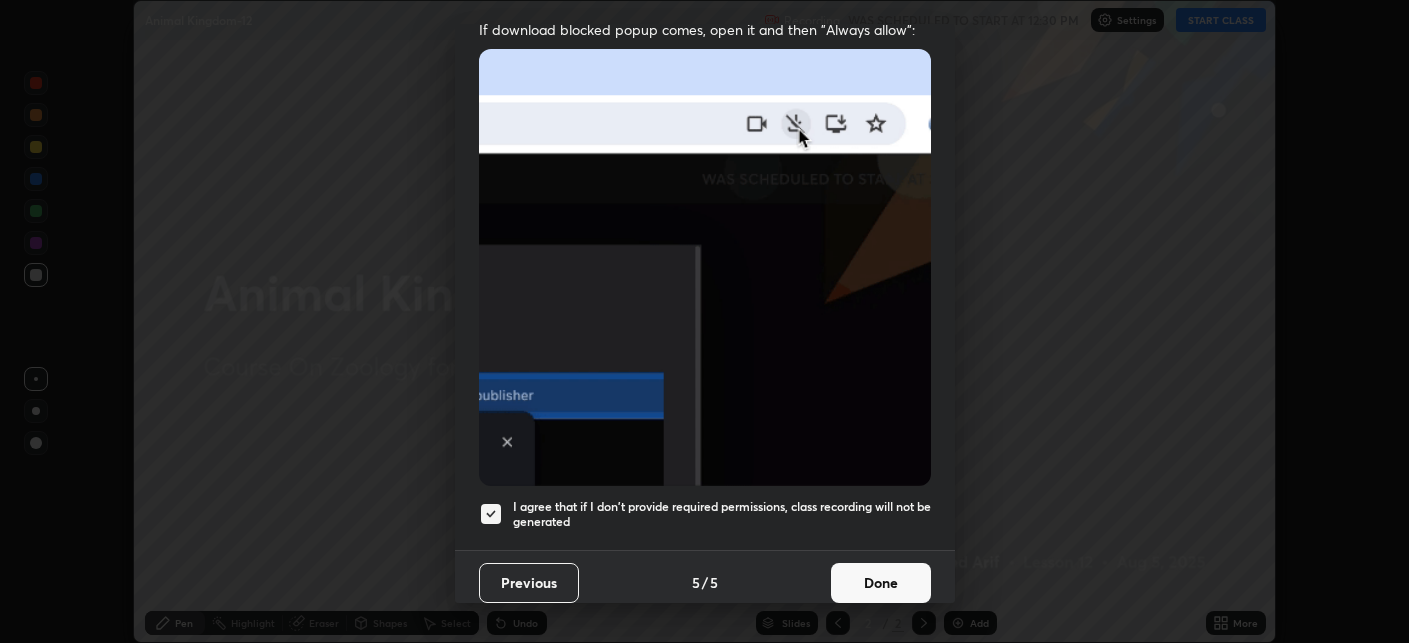 click on "Done" at bounding box center (881, 583) 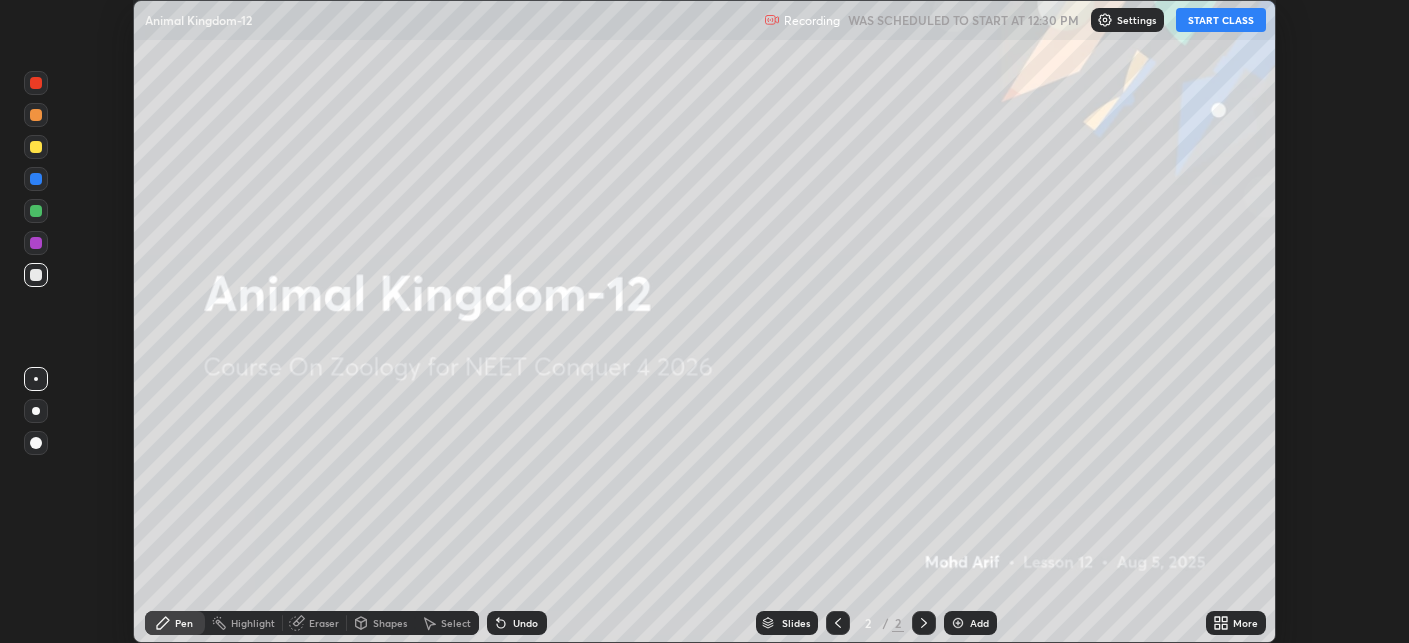 click on "More" at bounding box center (1245, 623) 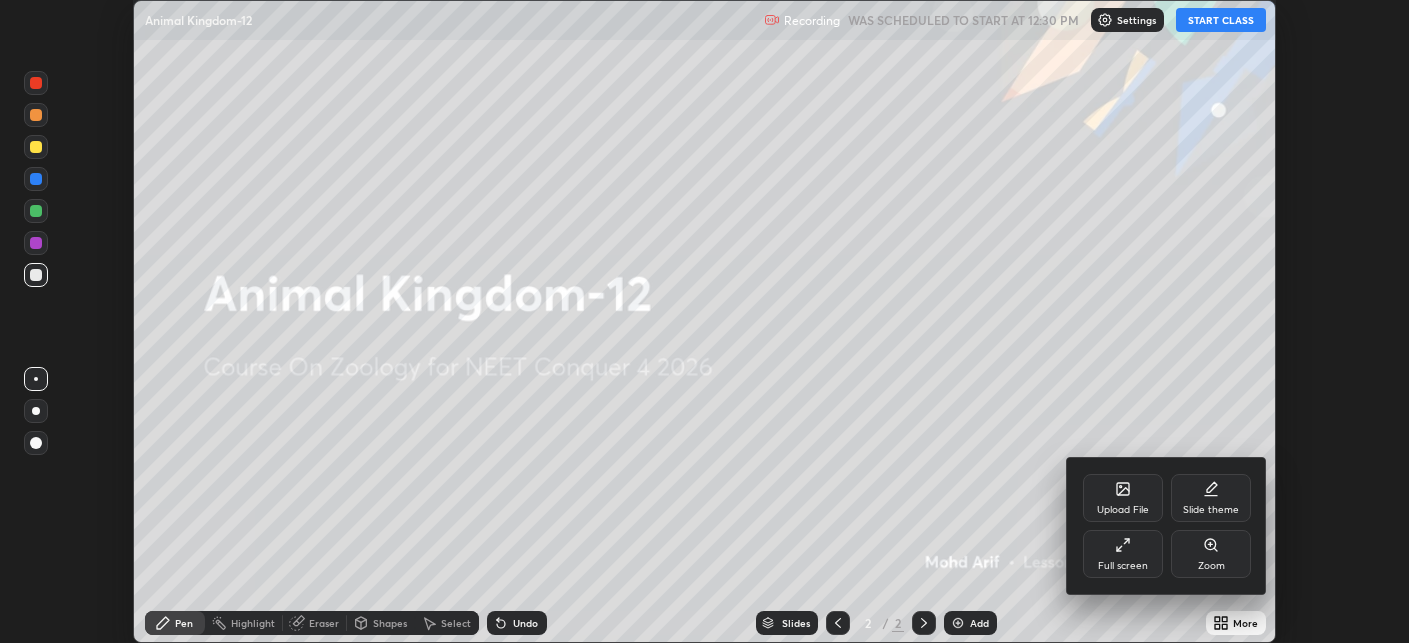 click on "Full screen" at bounding box center [1123, 554] 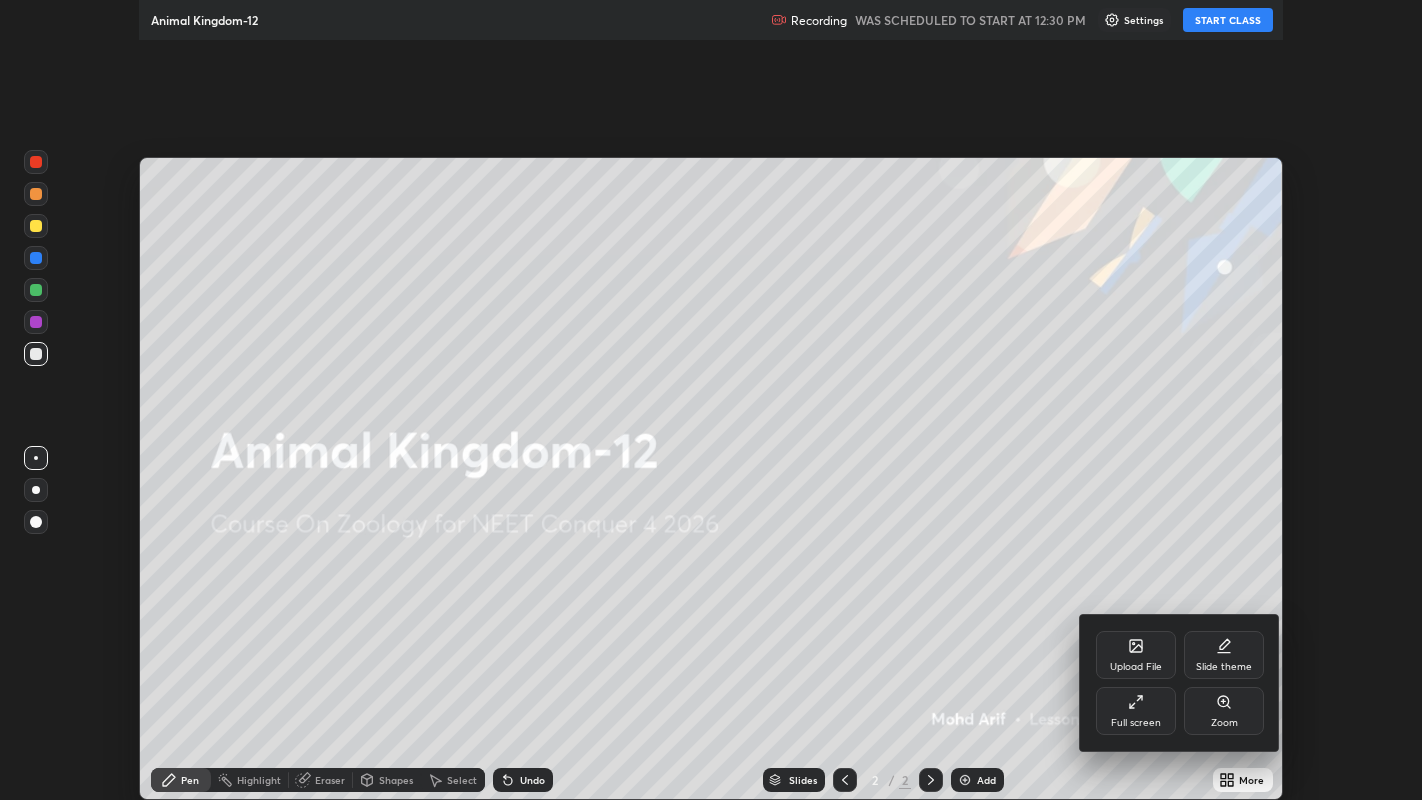 scroll, scrollTop: 99200, scrollLeft: 98577, axis: both 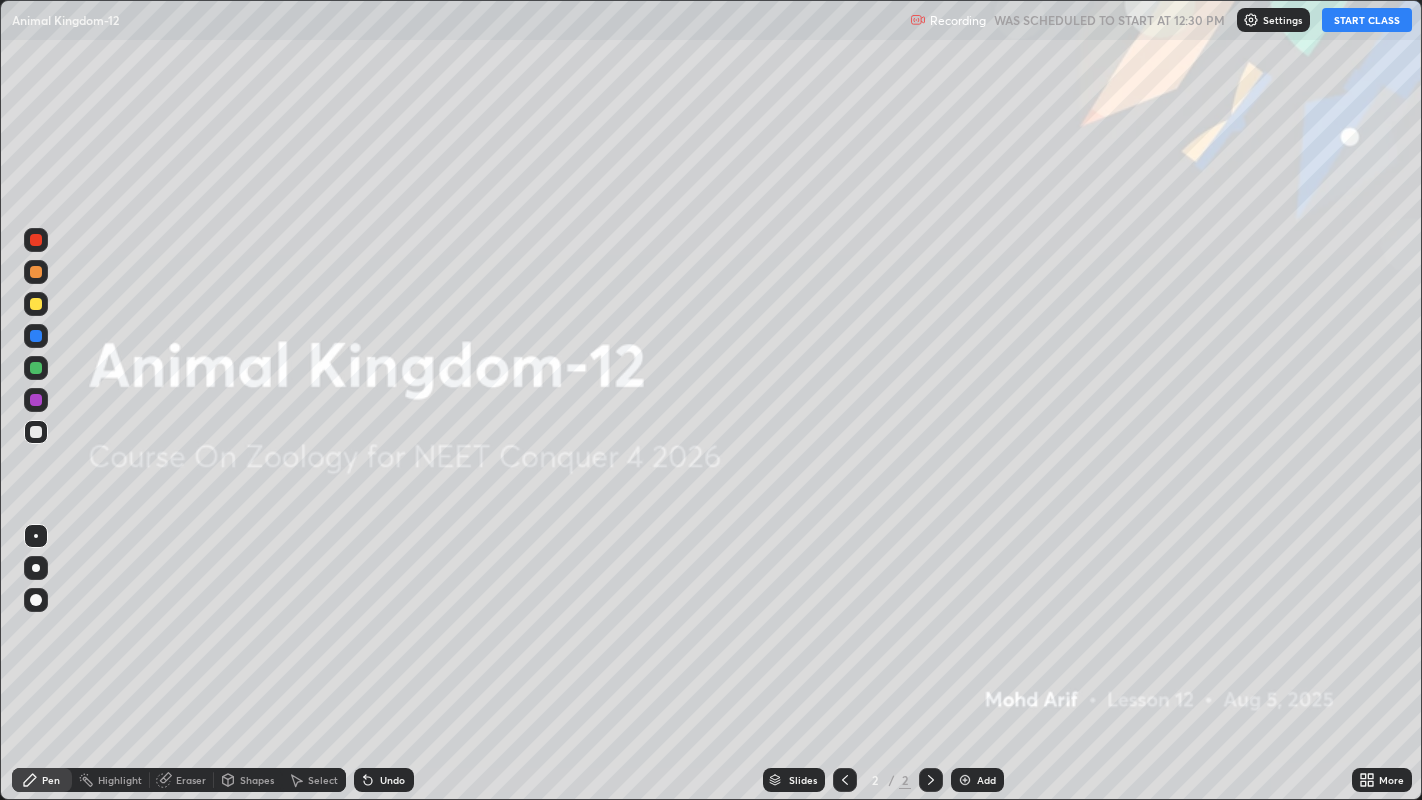 click on "START CLASS" at bounding box center [1367, 20] 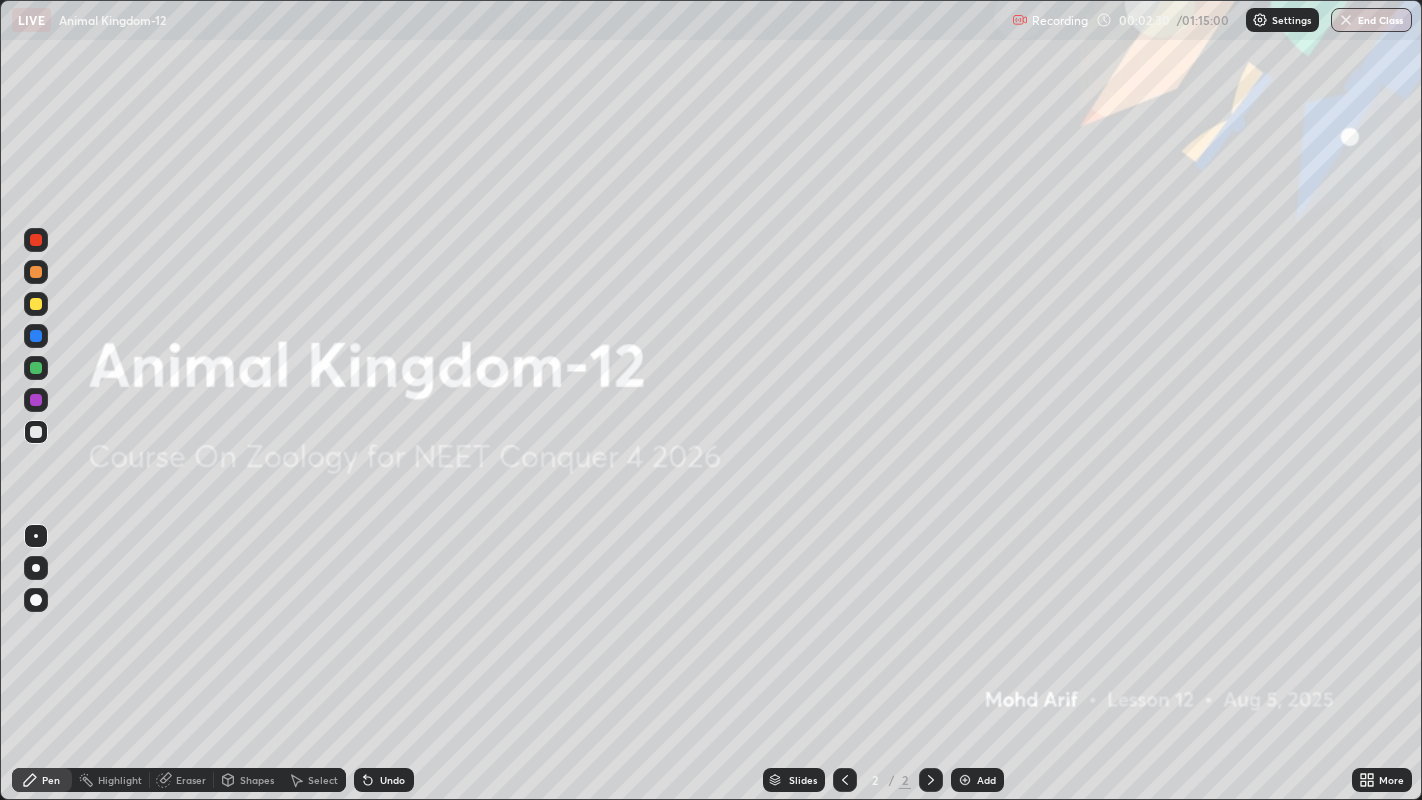 click on "Add" at bounding box center [977, 780] 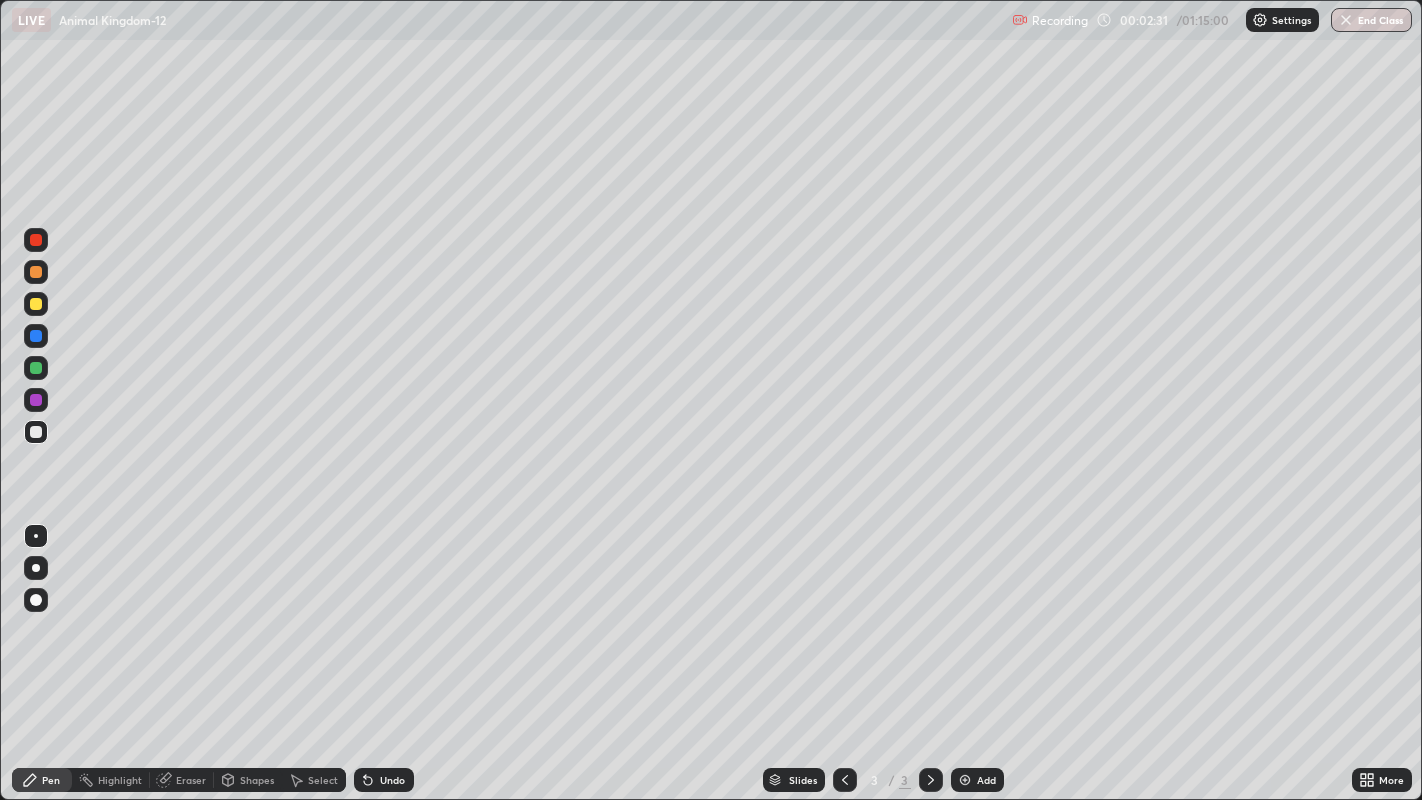 click at bounding box center (36, 432) 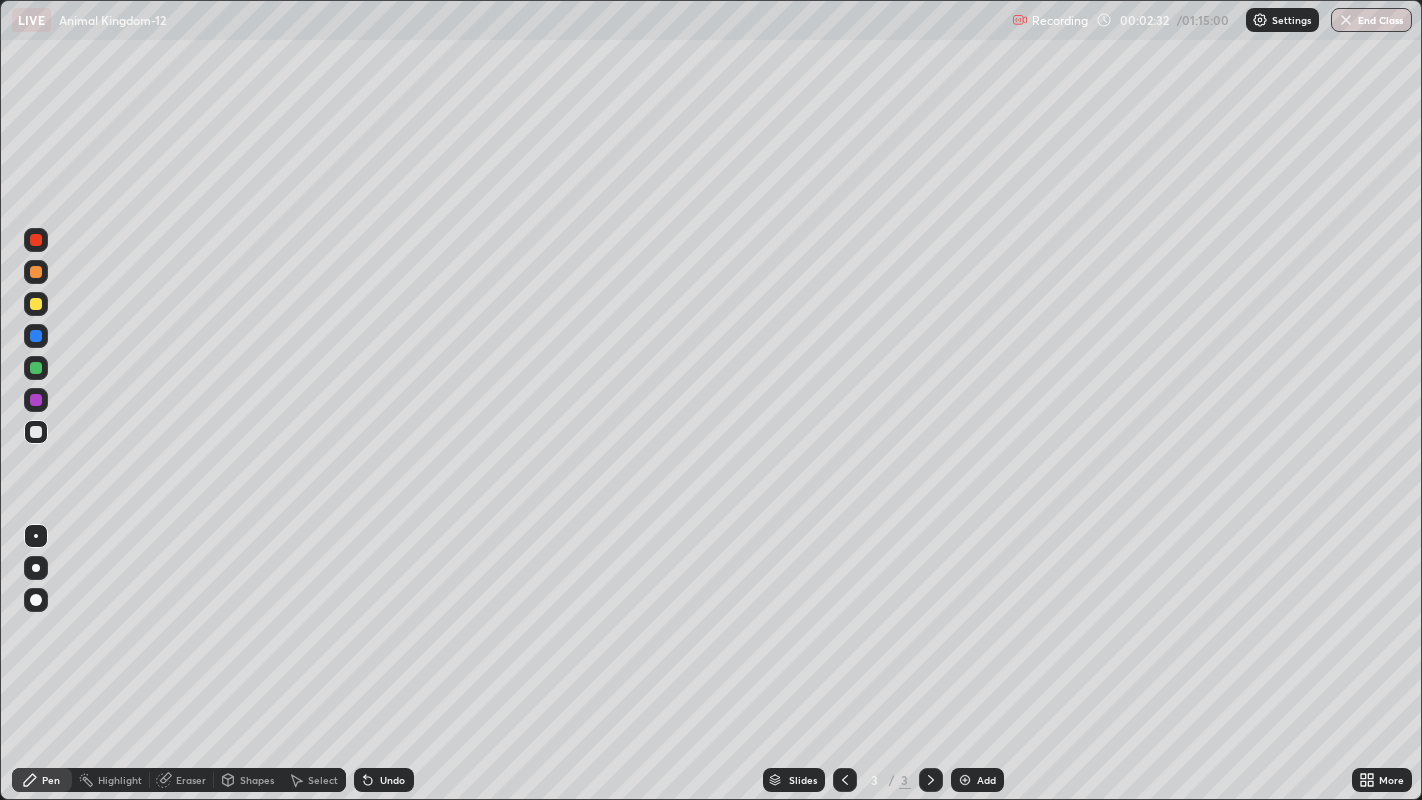 click at bounding box center [36, 304] 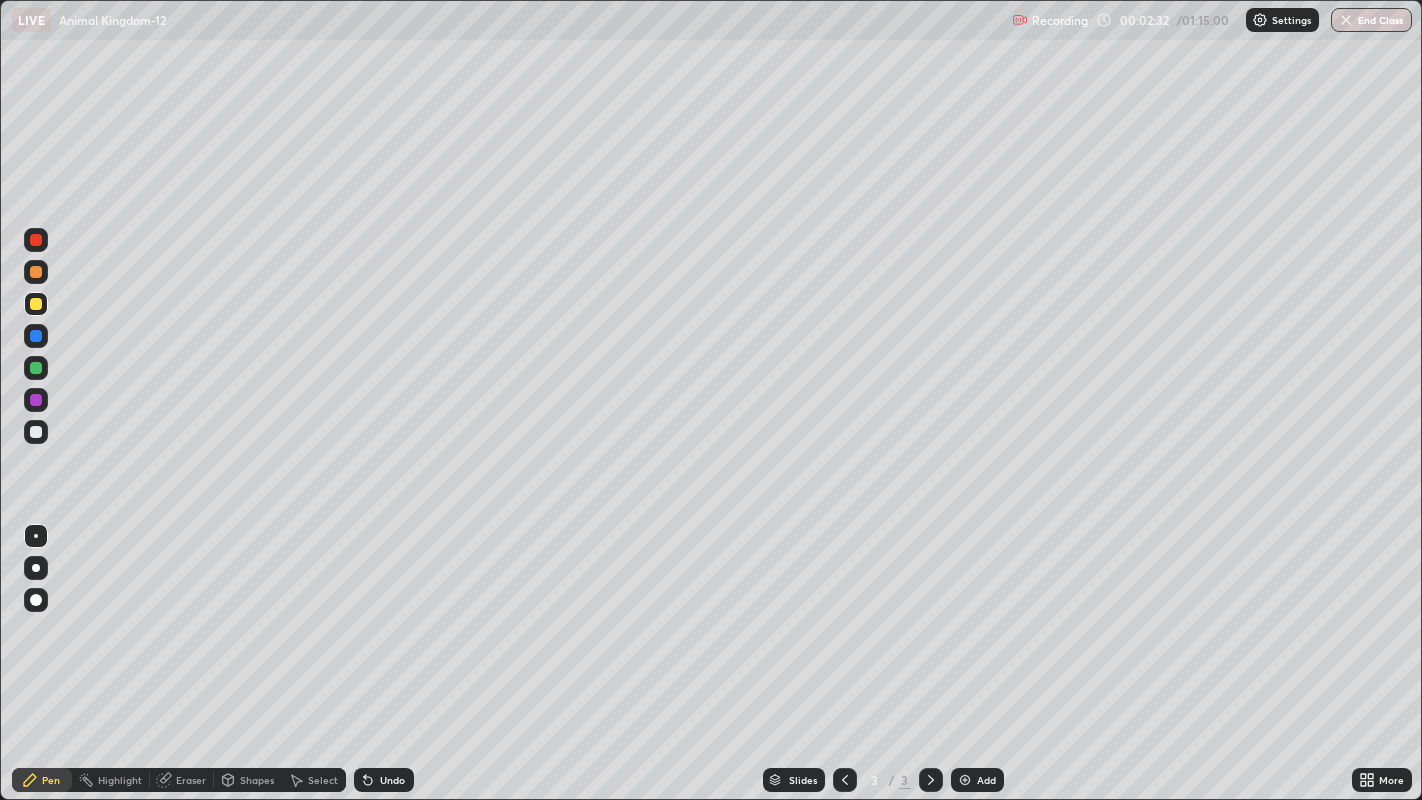 click at bounding box center [36, 304] 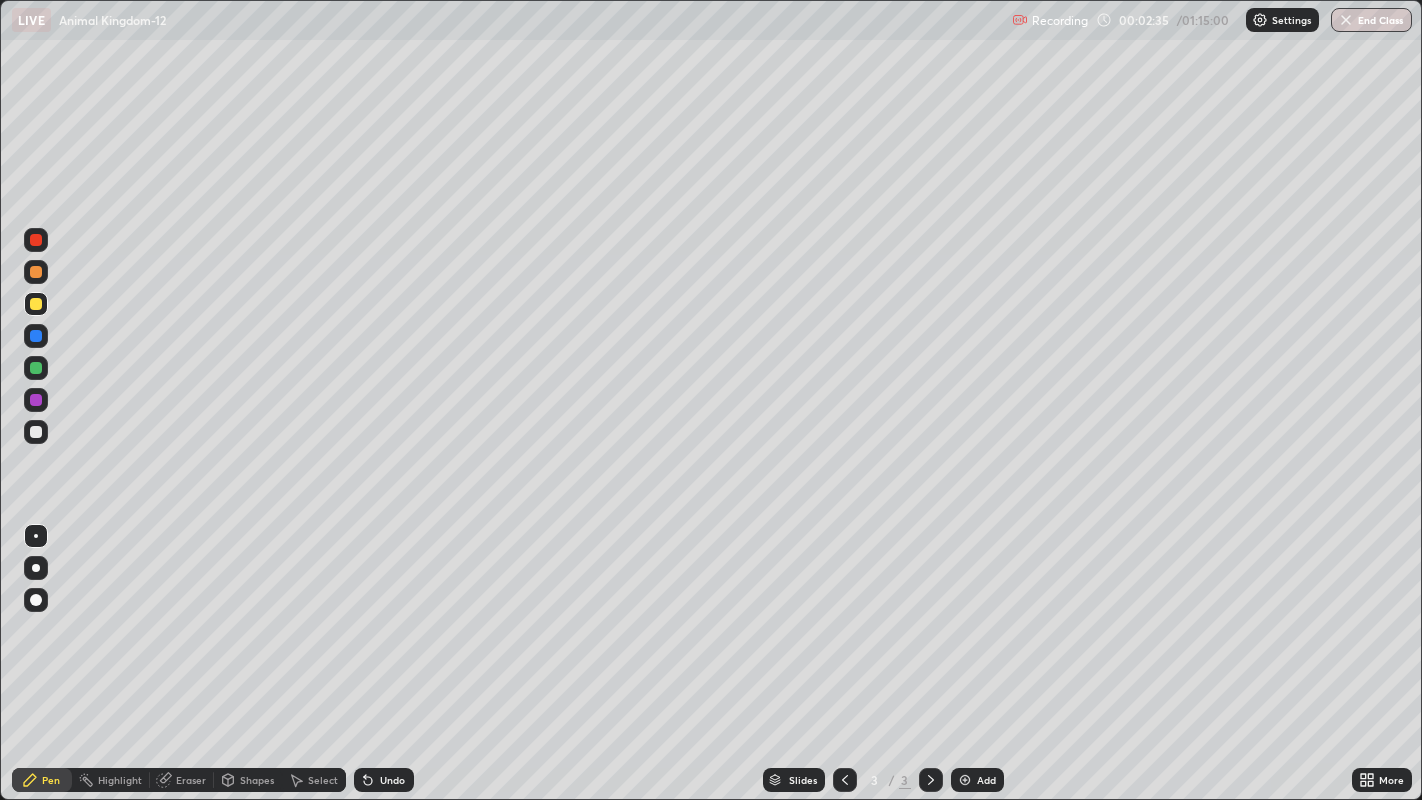 click at bounding box center (36, 272) 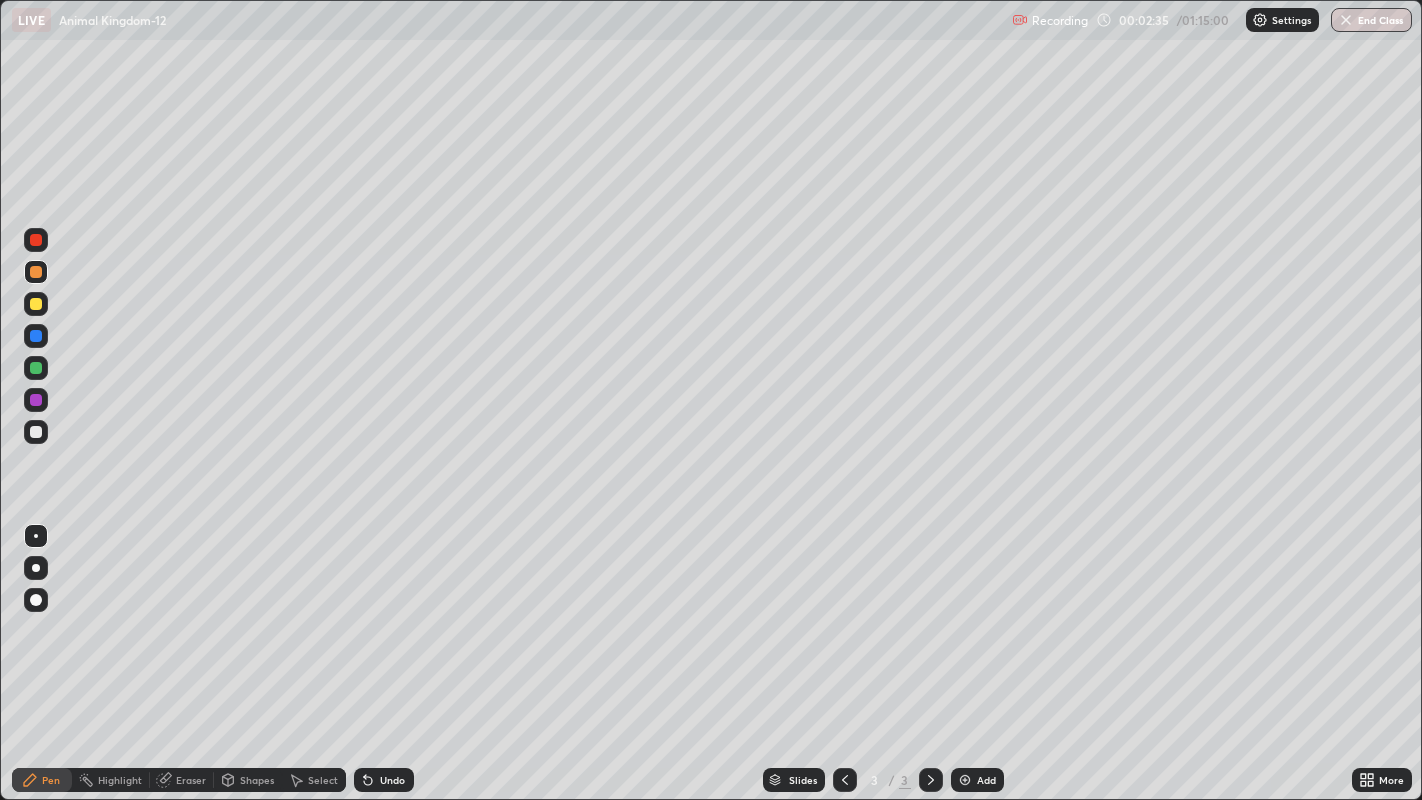 click at bounding box center [36, 272] 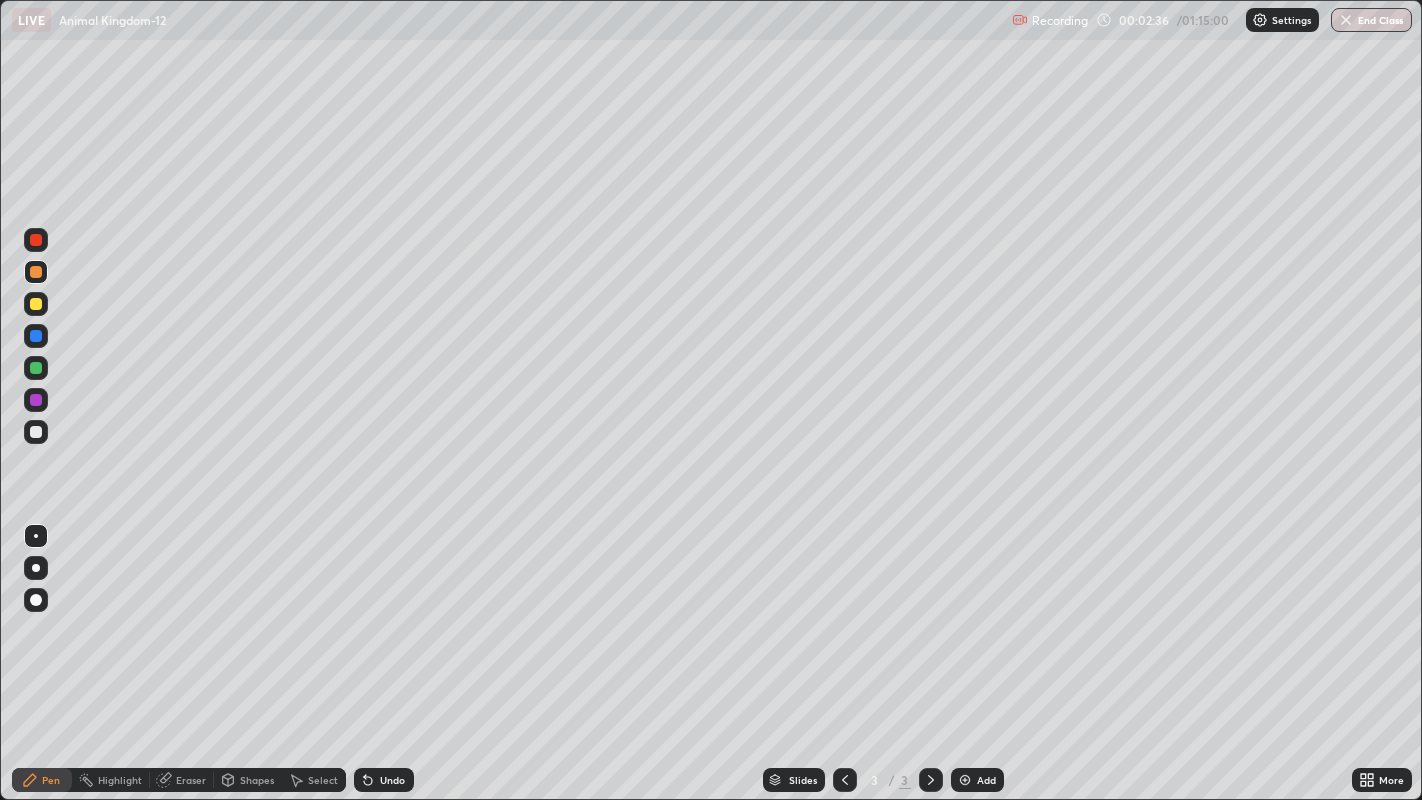 click at bounding box center (36, 568) 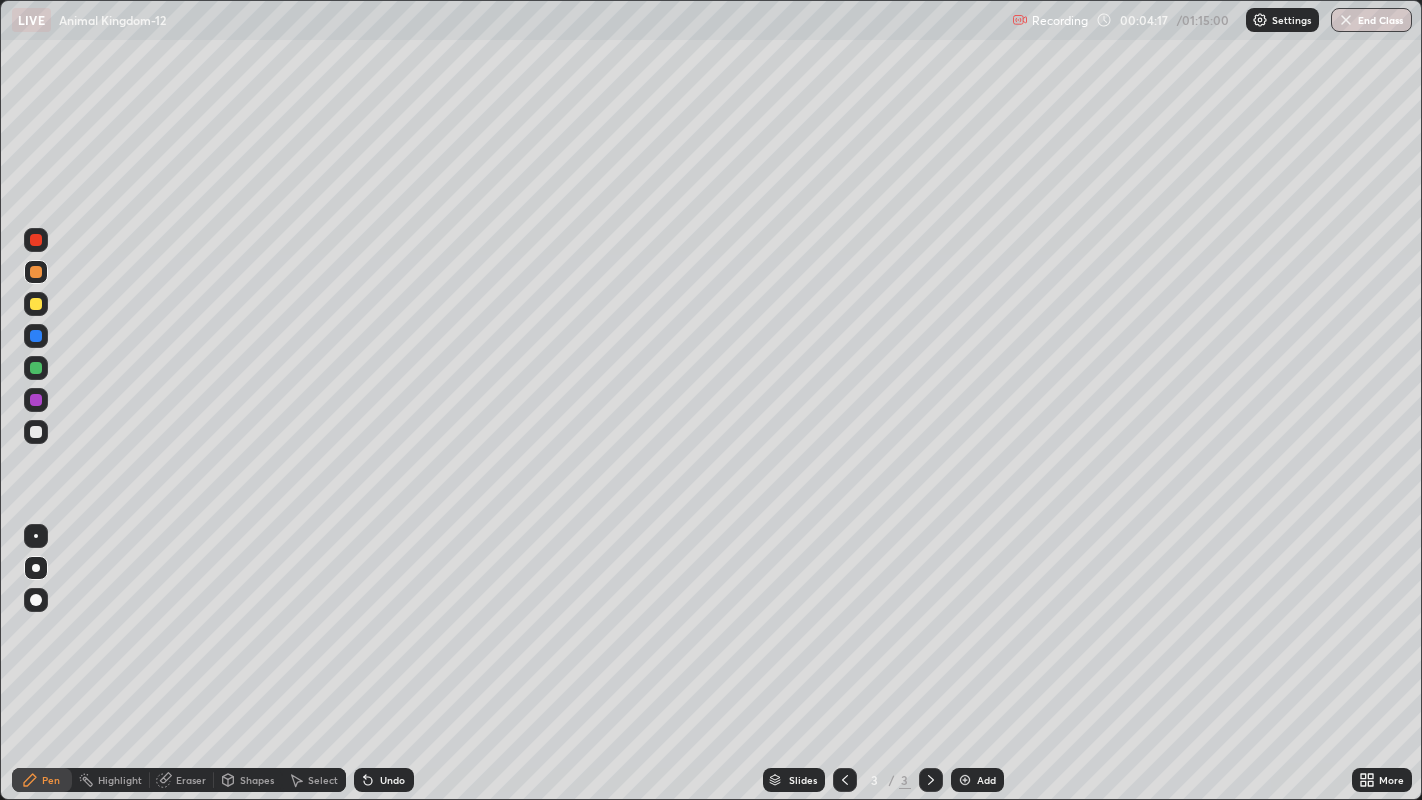 click at bounding box center (36, 432) 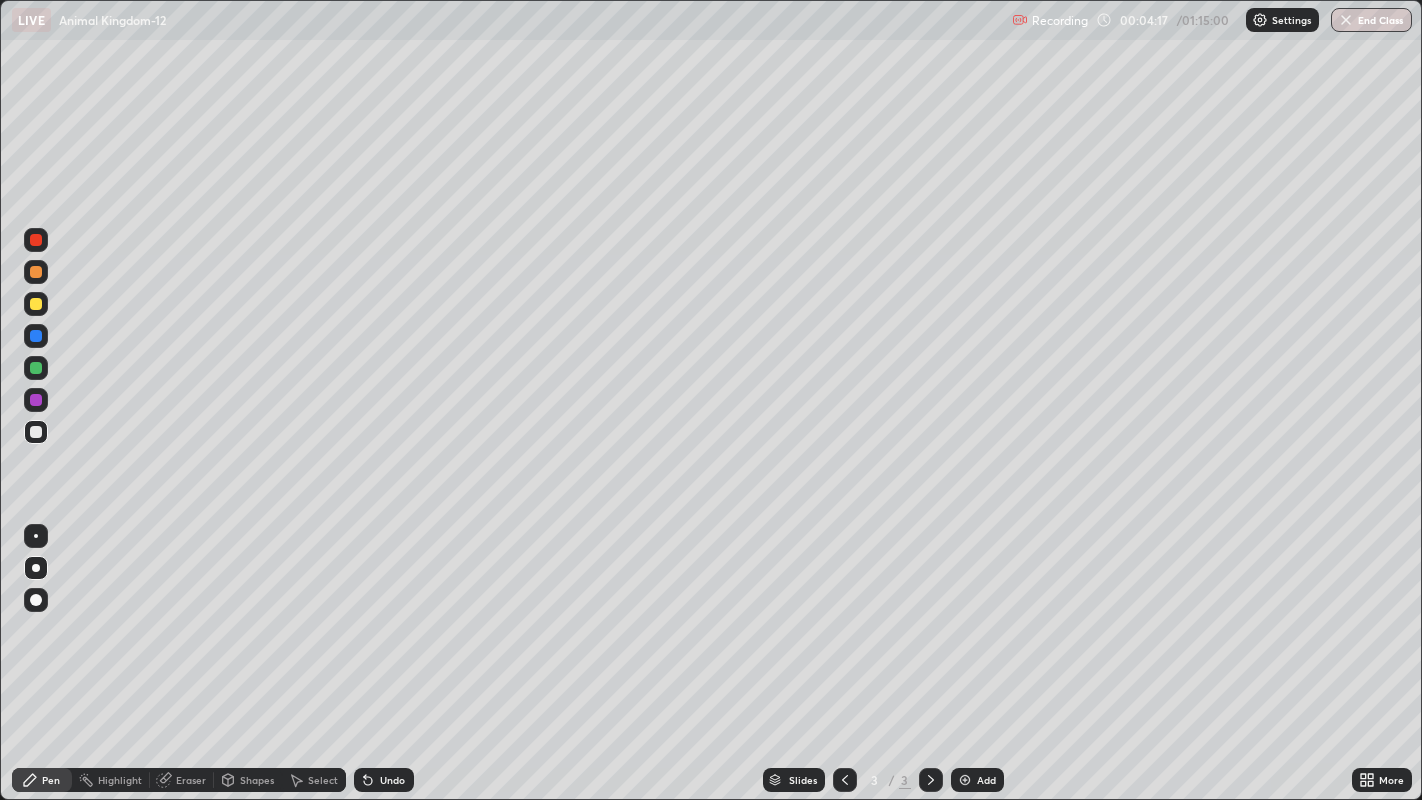 click at bounding box center (36, 432) 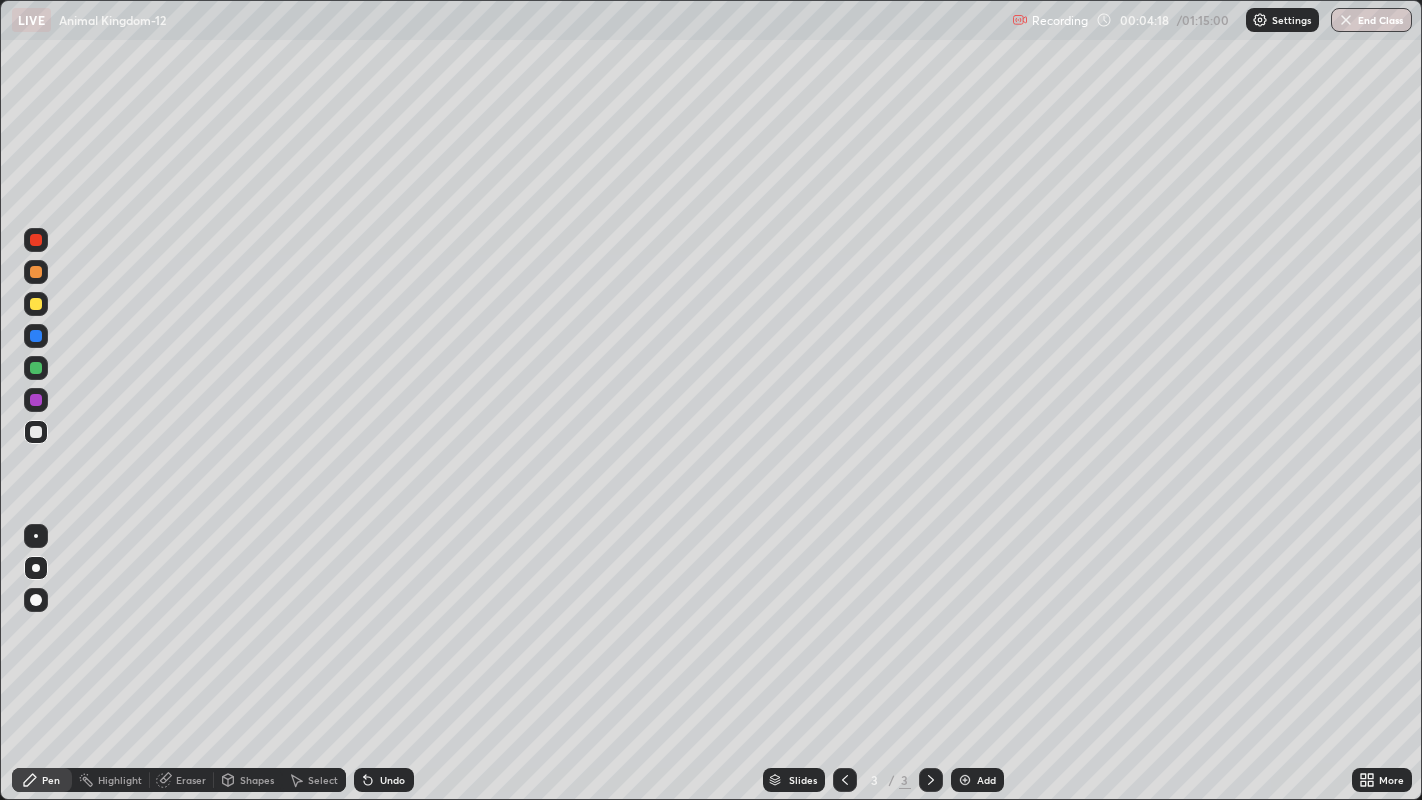 click at bounding box center (36, 432) 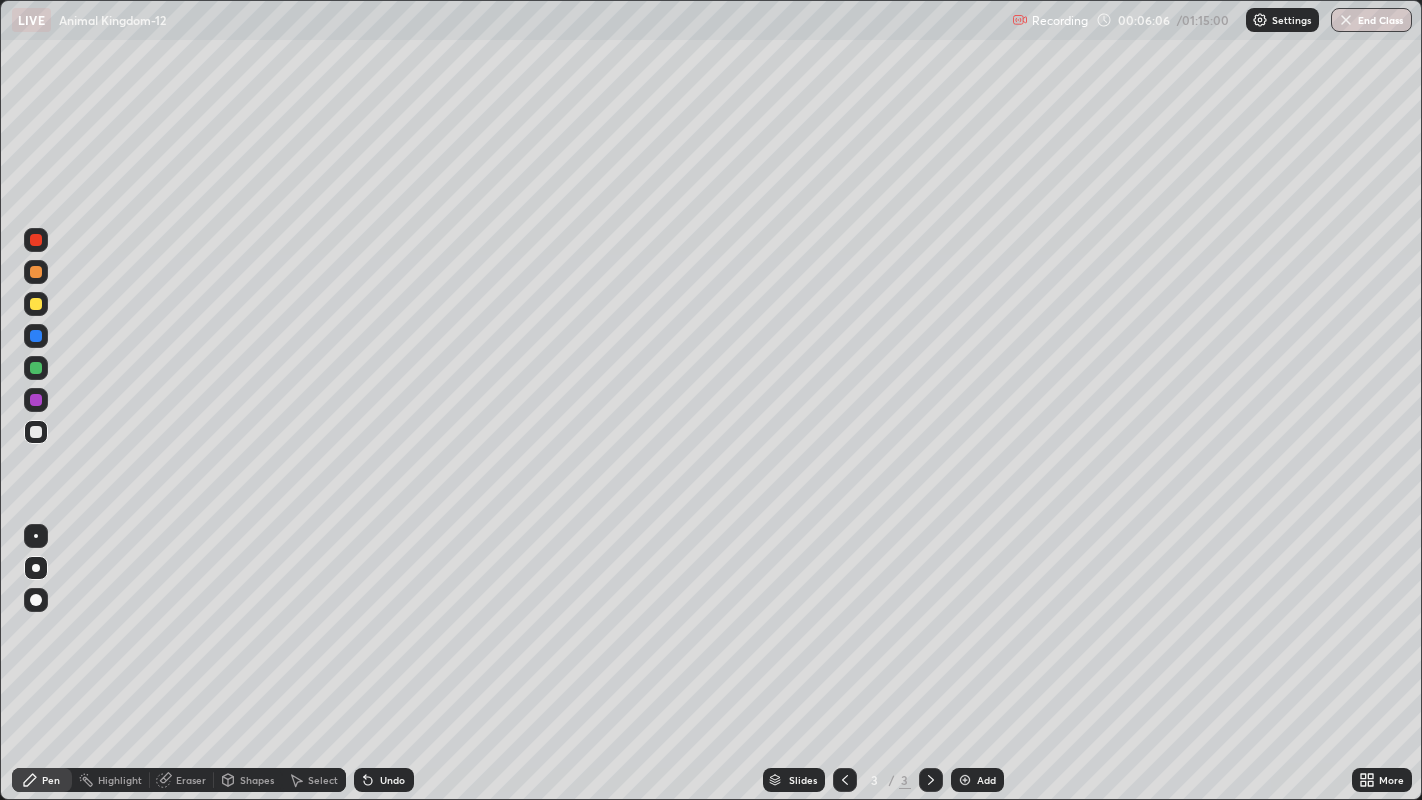click at bounding box center (36, 304) 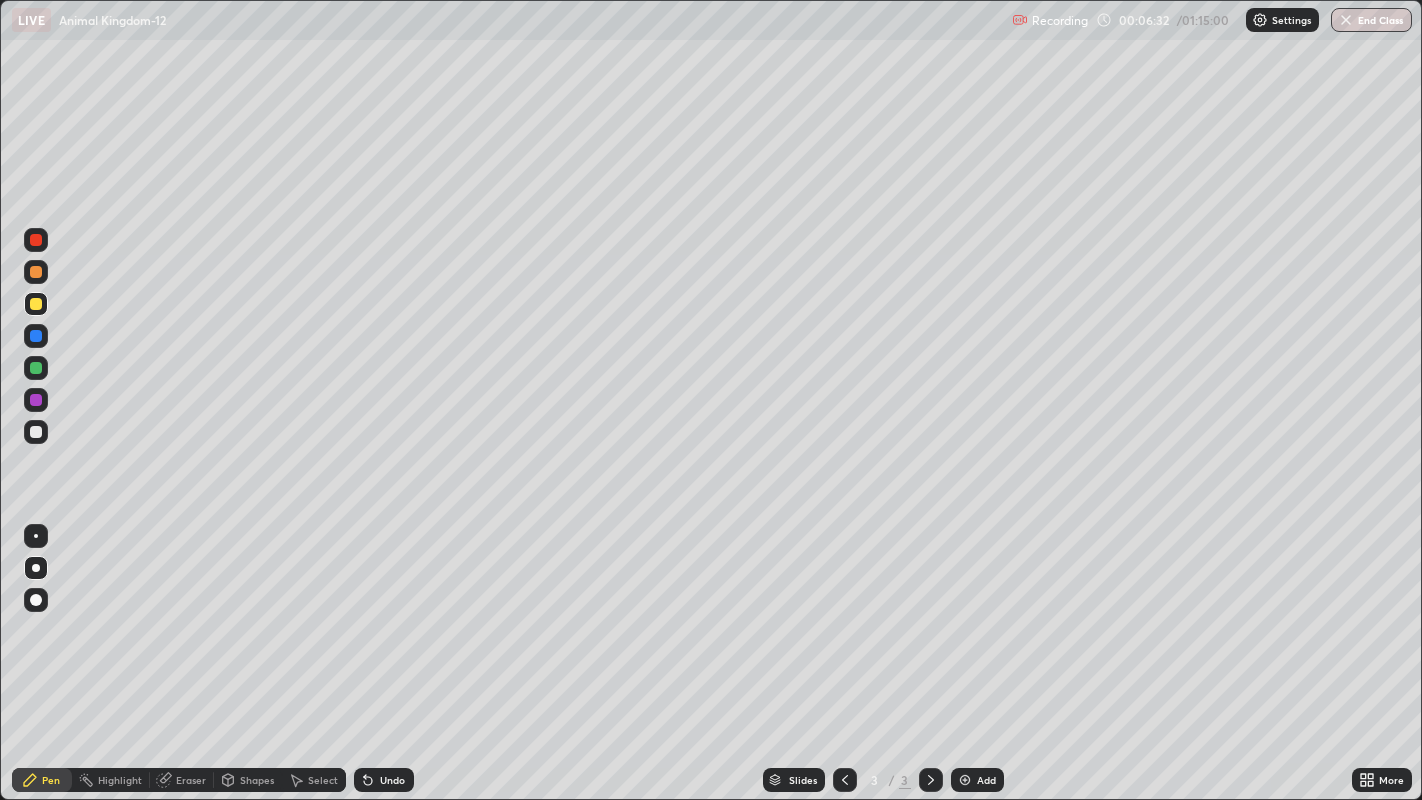 click at bounding box center (36, 400) 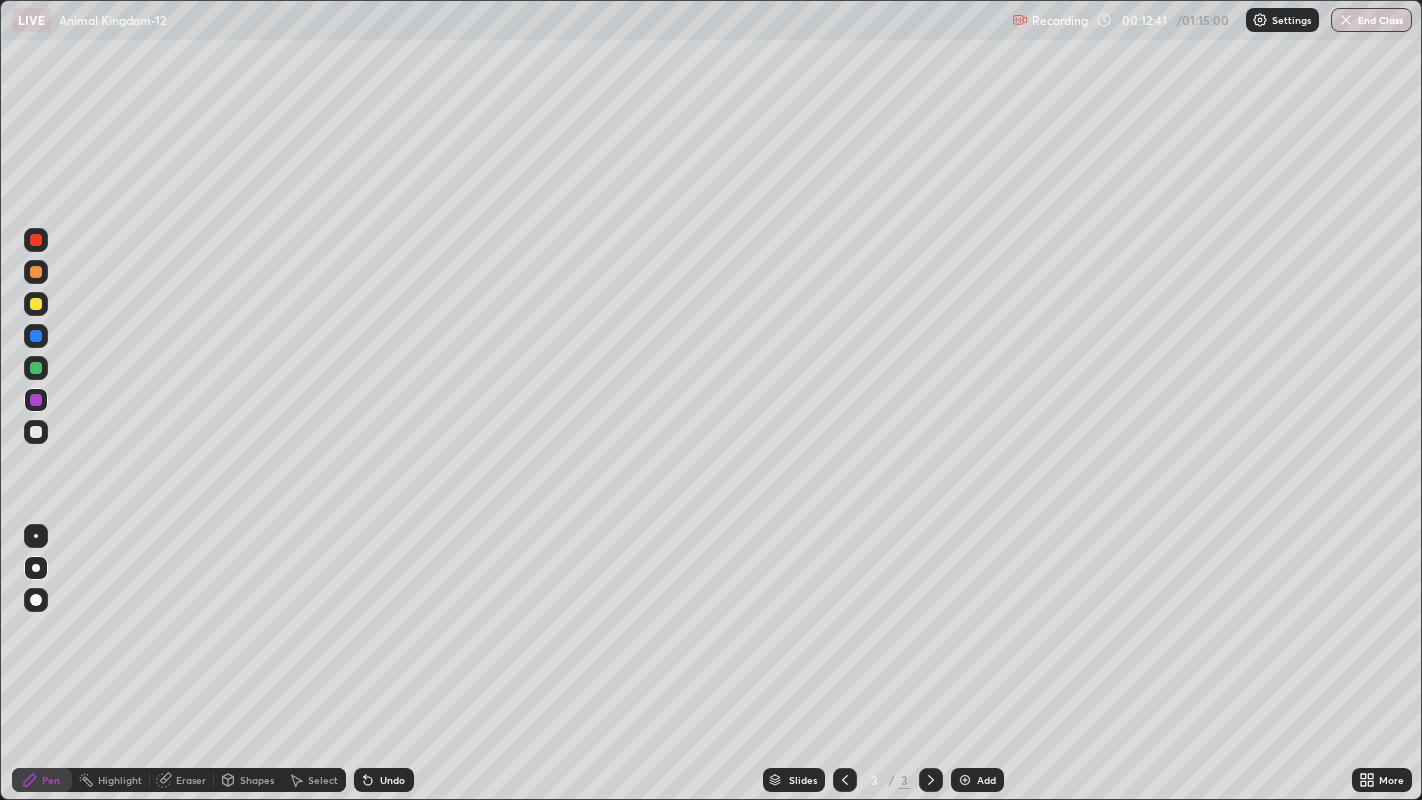 click at bounding box center [36, 400] 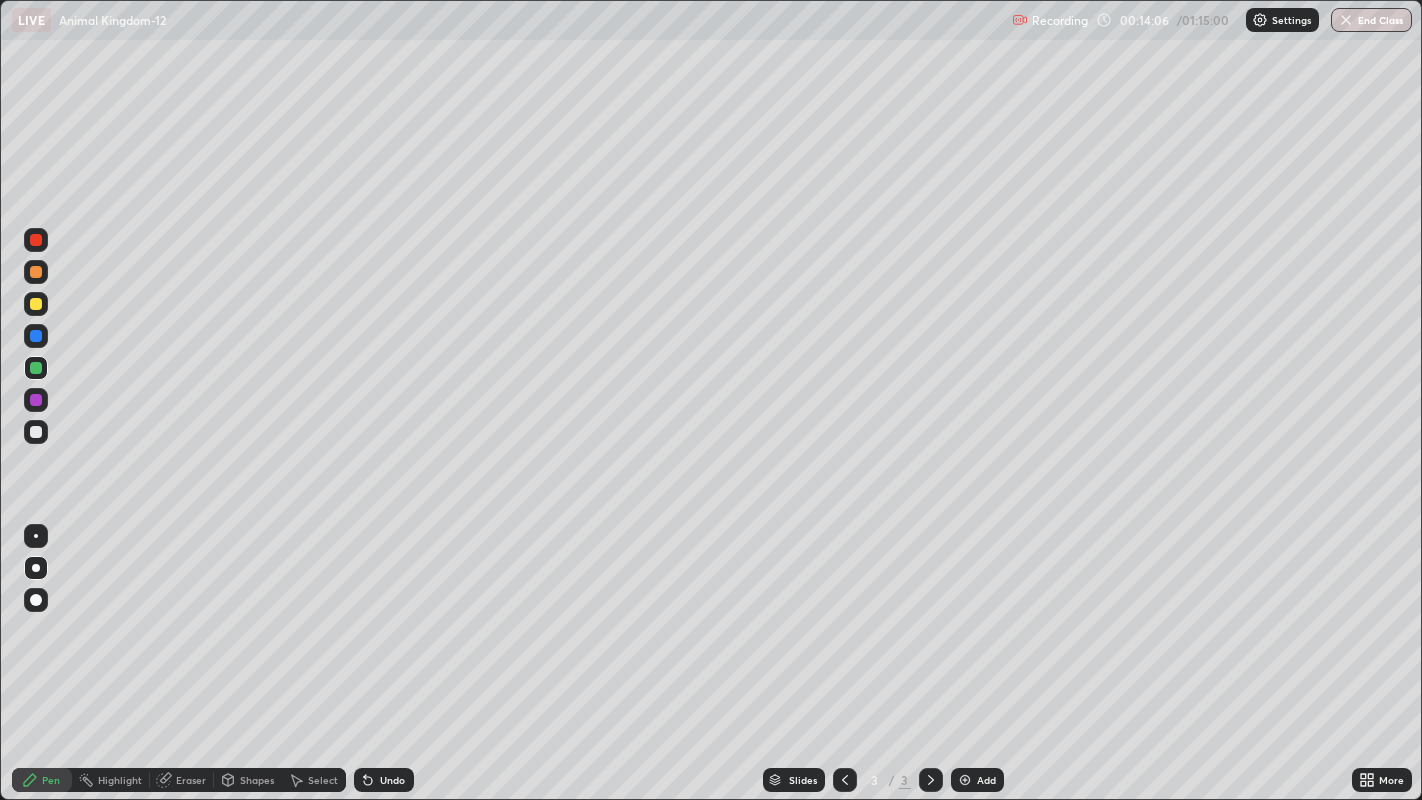 click at bounding box center [36, 240] 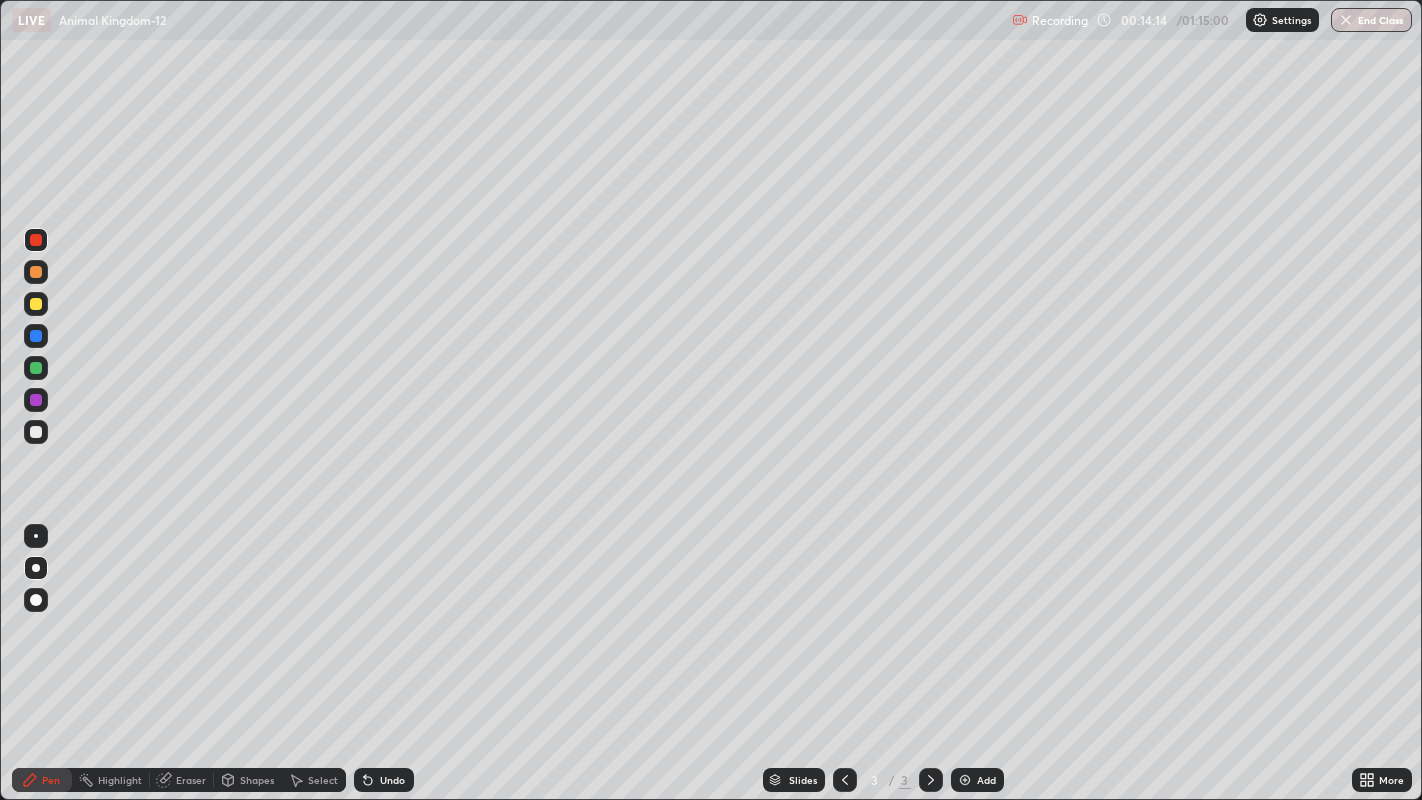 click at bounding box center (36, 400) 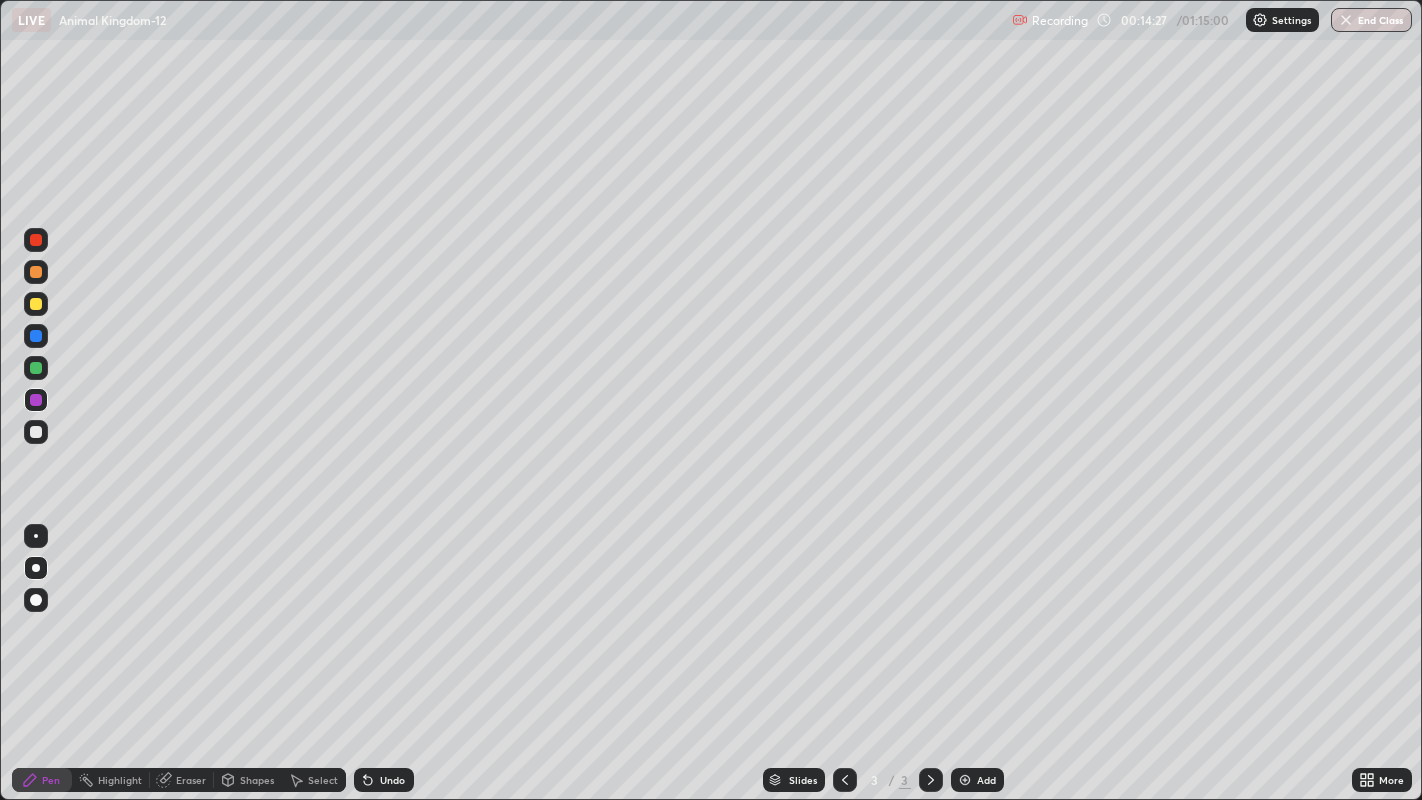 click at bounding box center (36, 432) 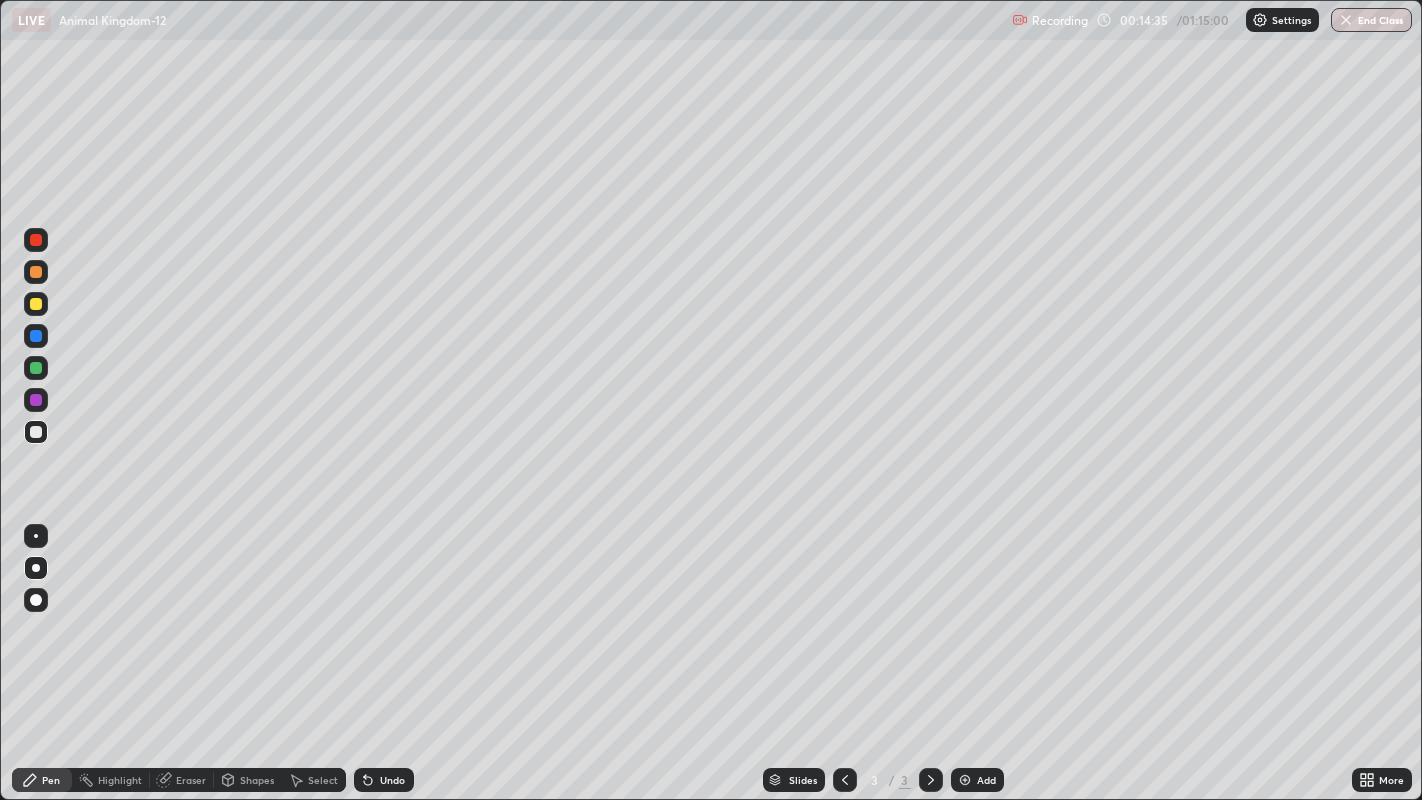 click at bounding box center [36, 240] 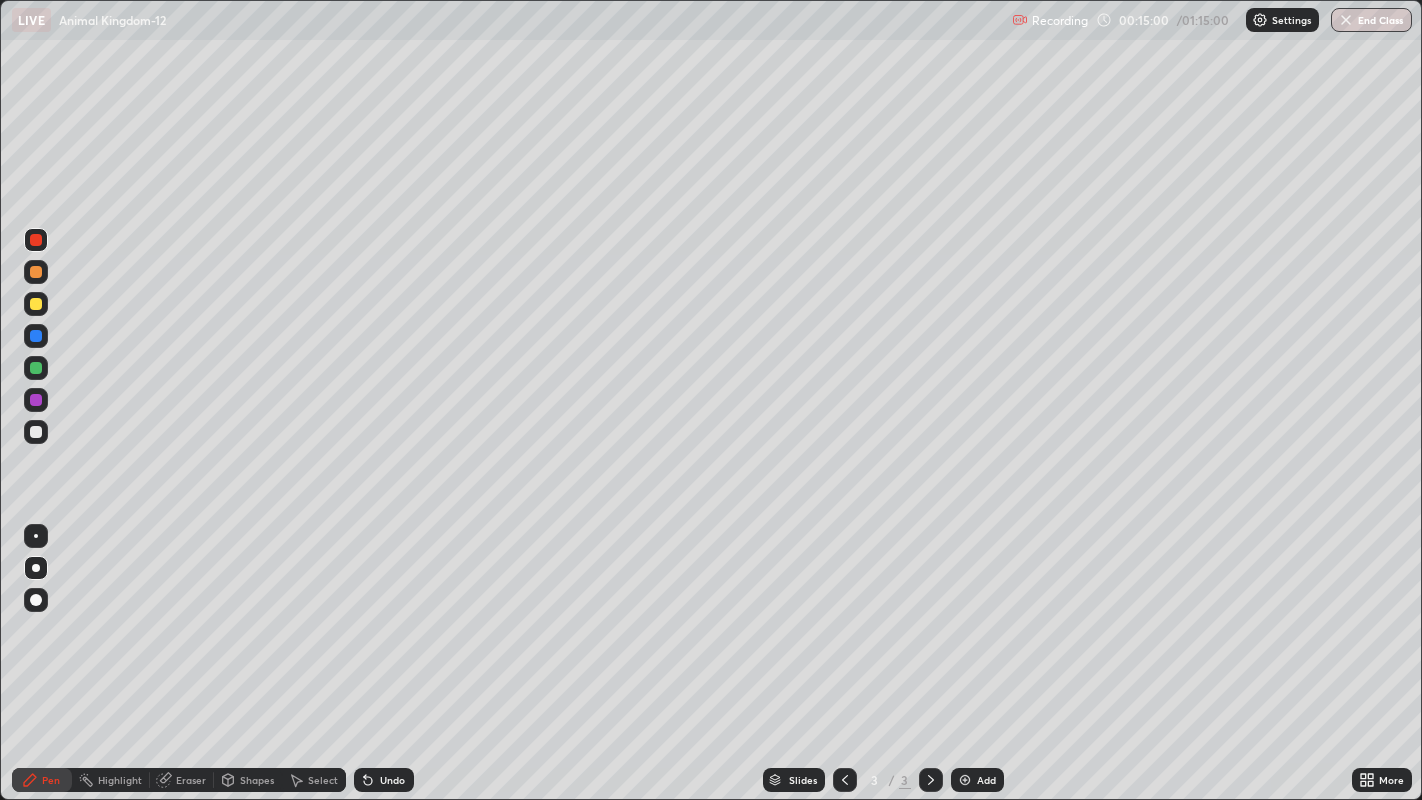 click at bounding box center [36, 336] 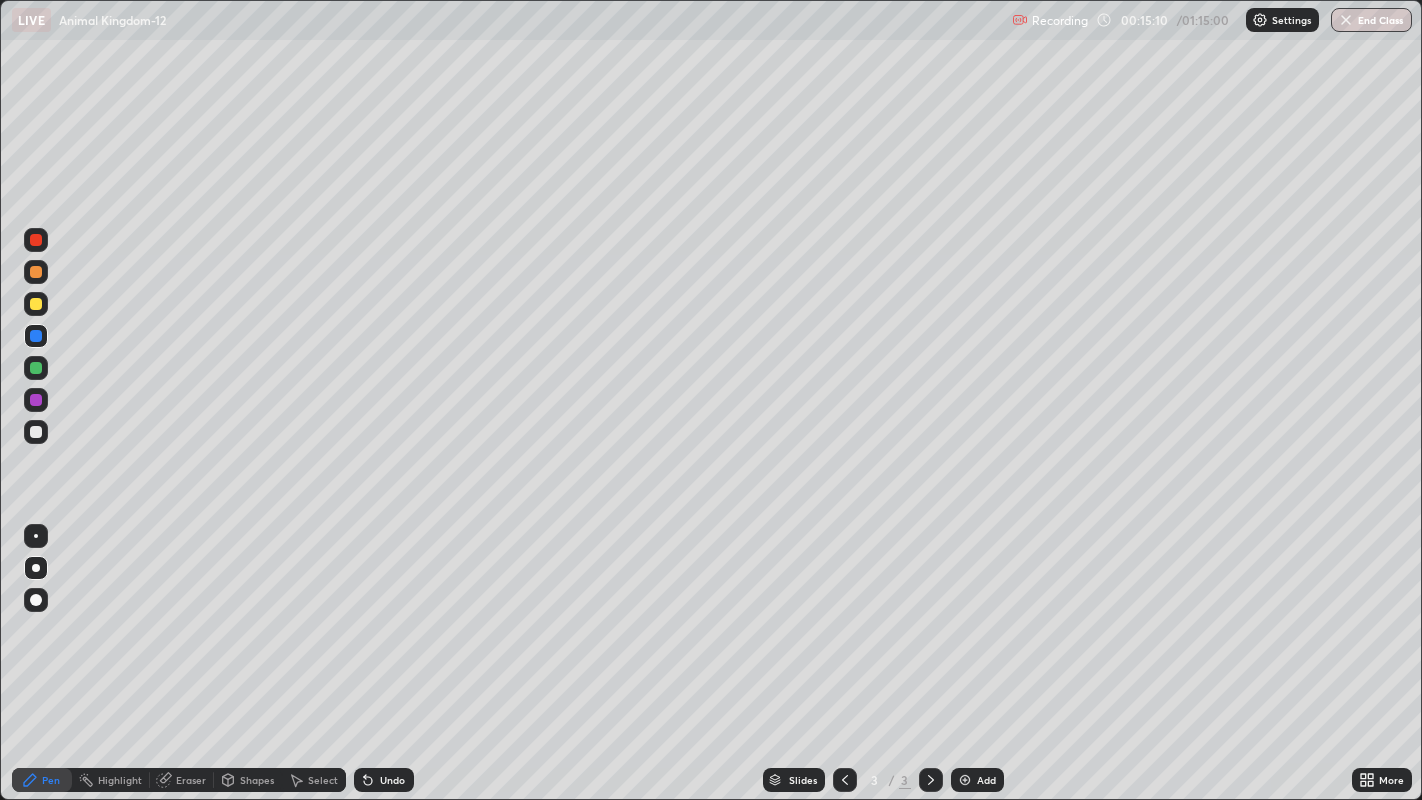 click at bounding box center (36, 400) 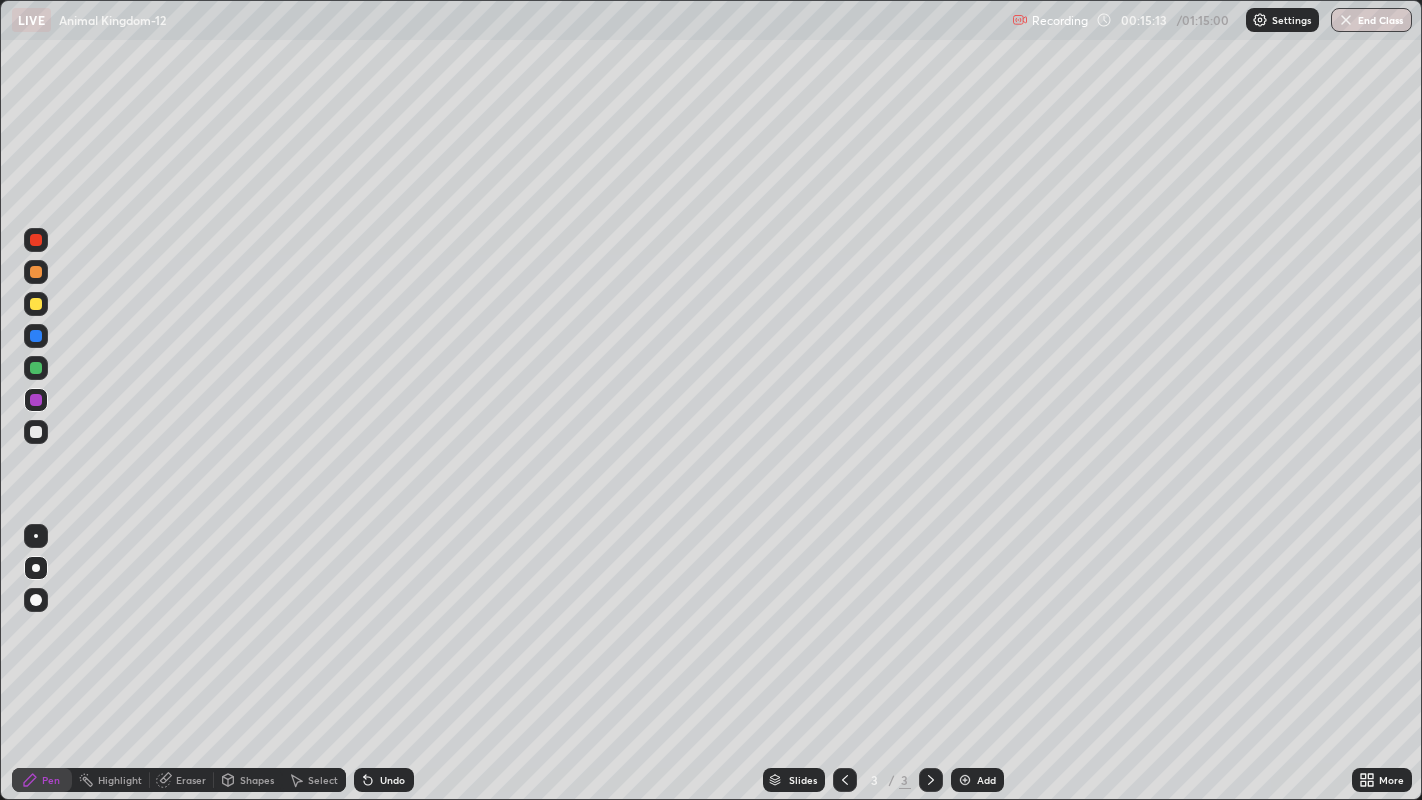click on "Undo" at bounding box center [392, 780] 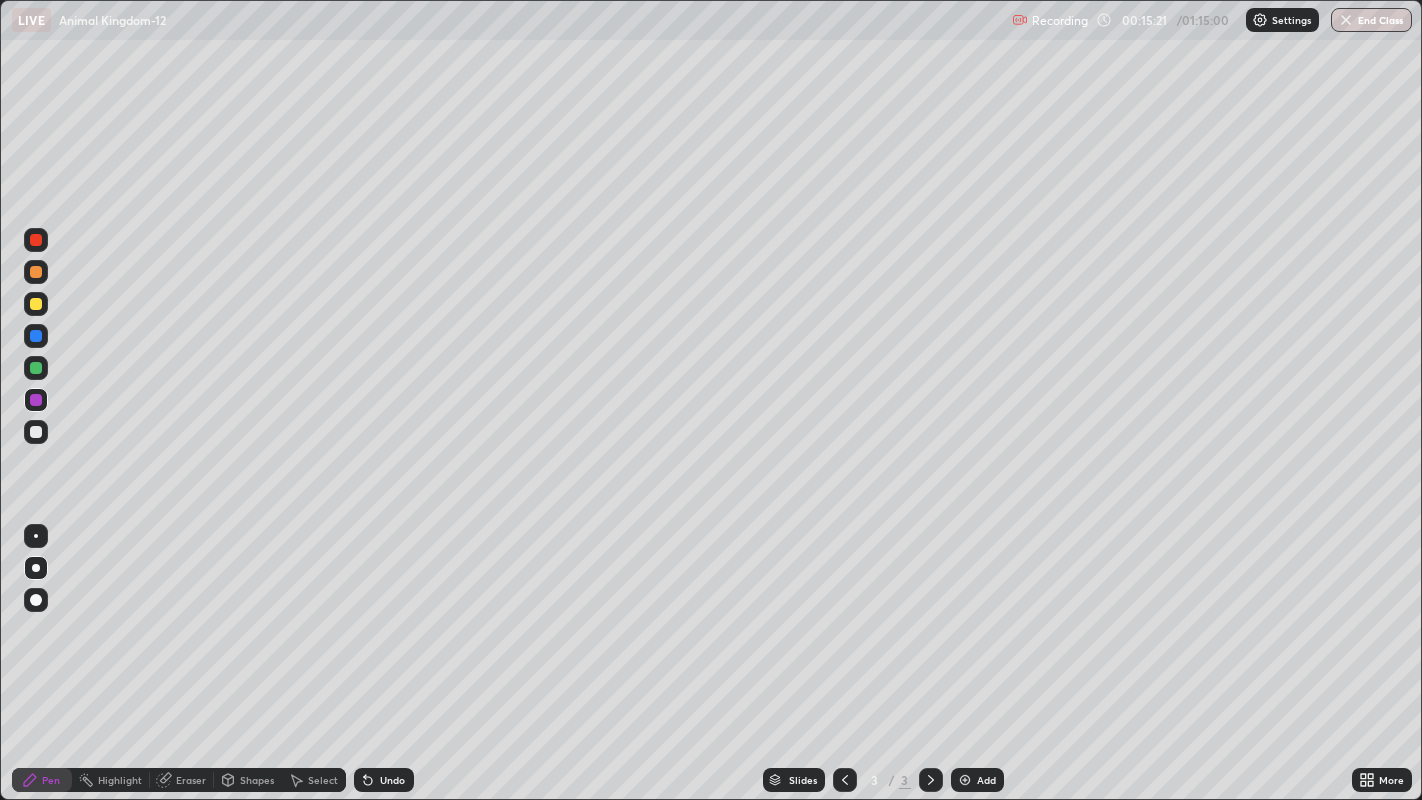 click at bounding box center [36, 304] 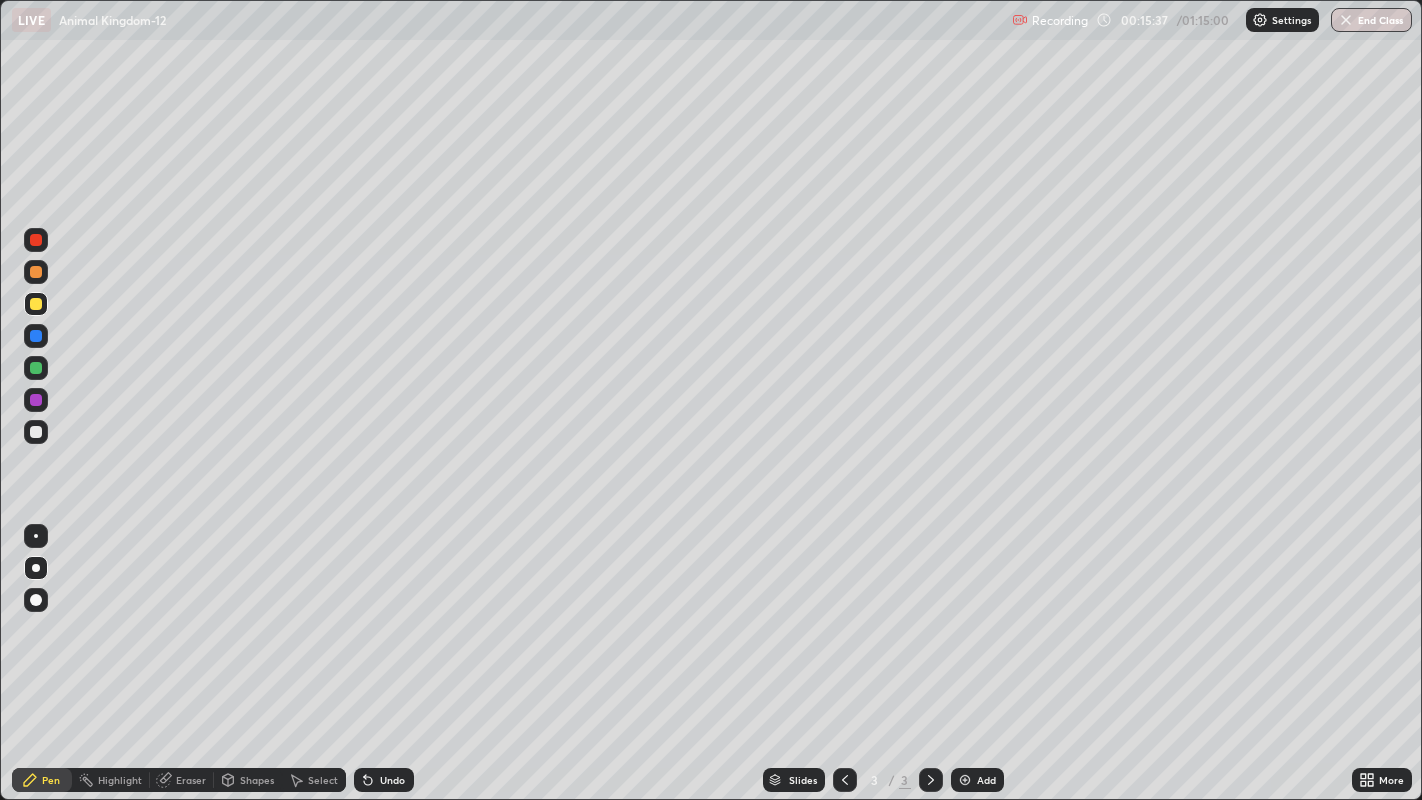 click at bounding box center (36, 368) 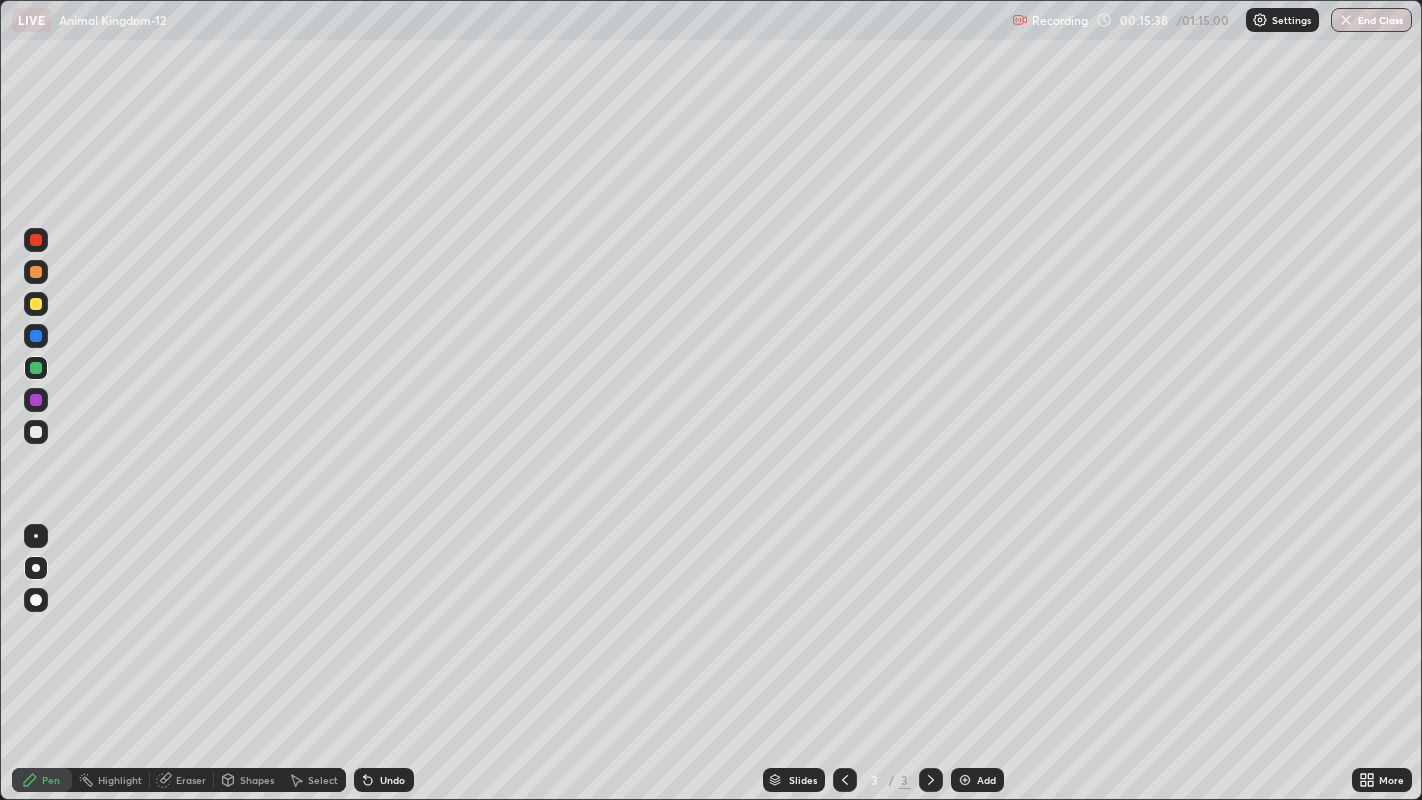 click at bounding box center (36, 400) 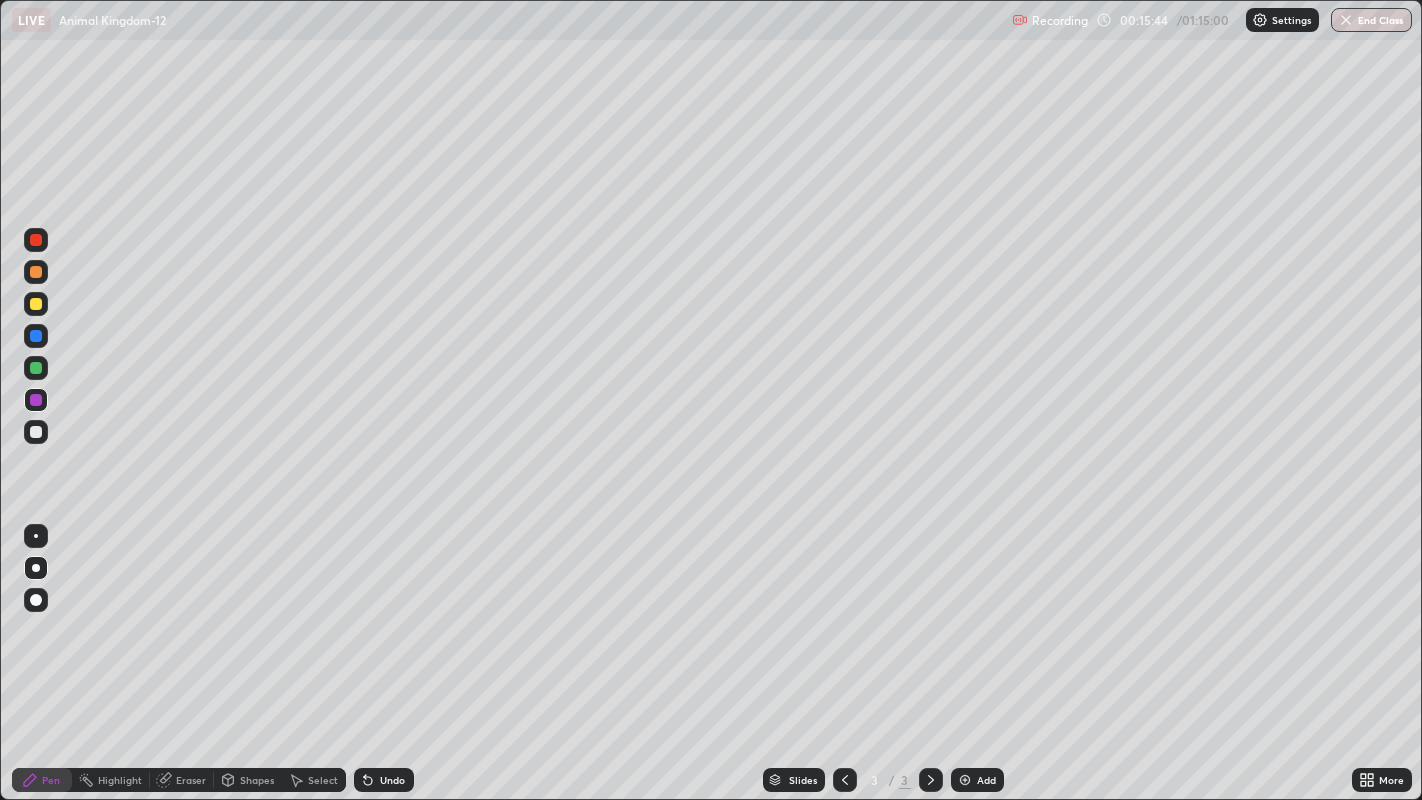 click at bounding box center (36, 336) 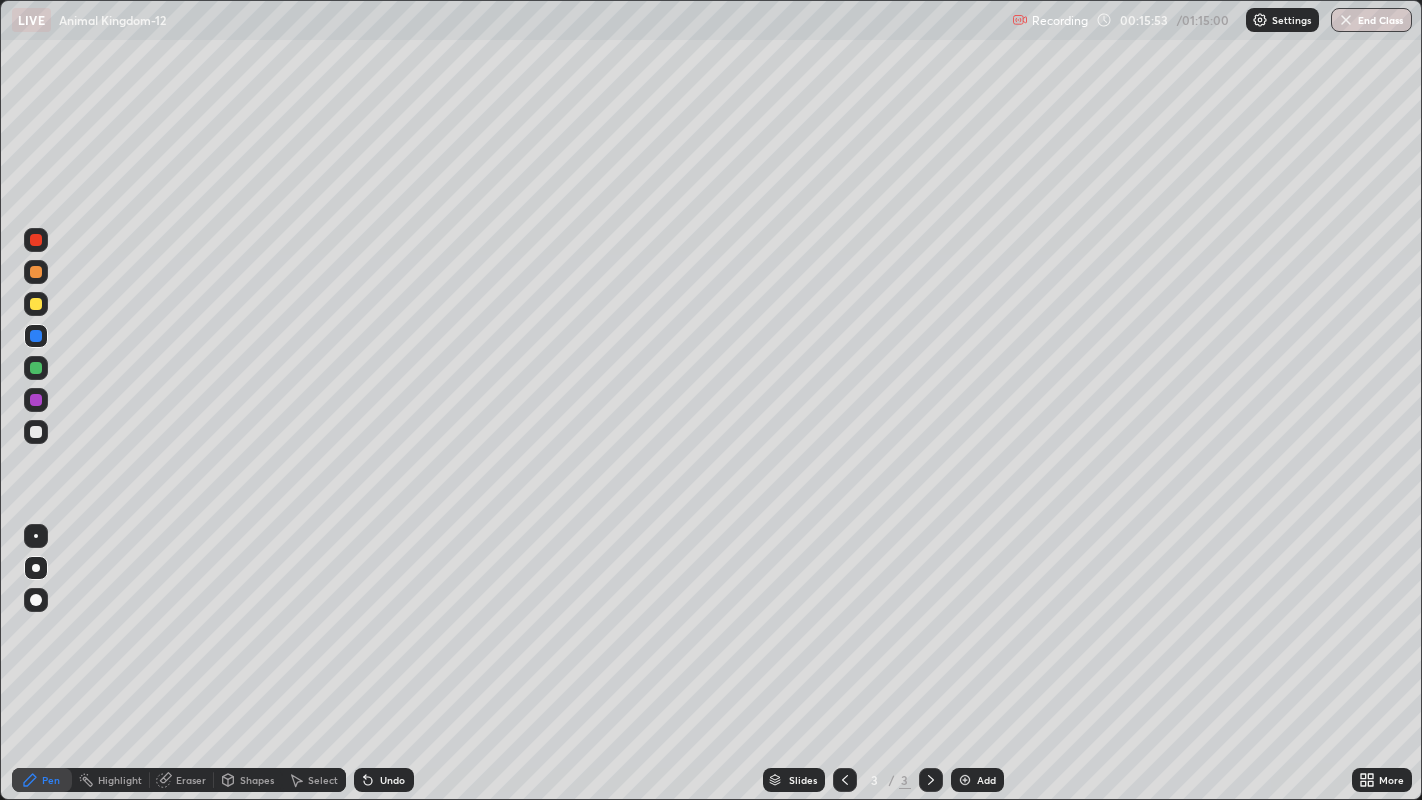 click at bounding box center [36, 432] 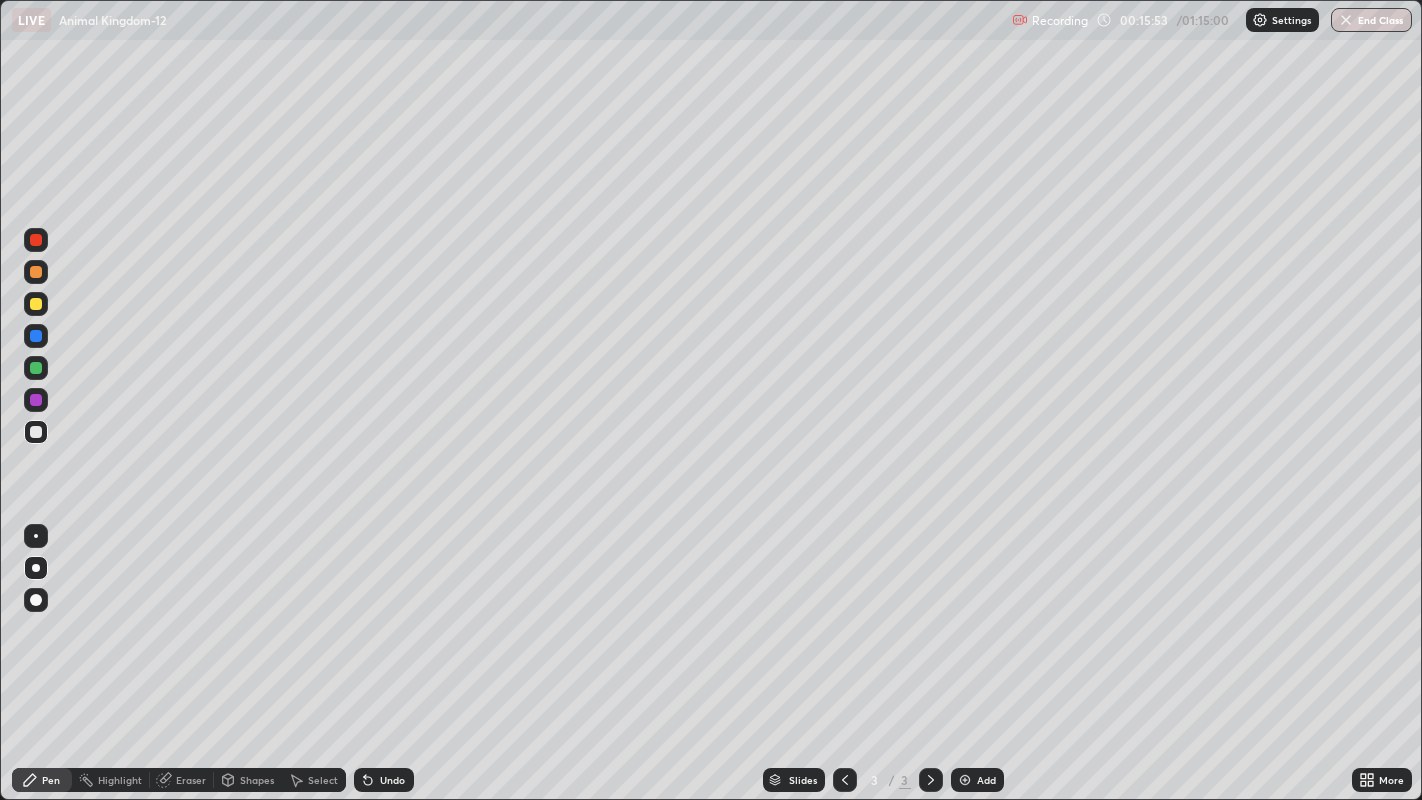 click at bounding box center (36, 568) 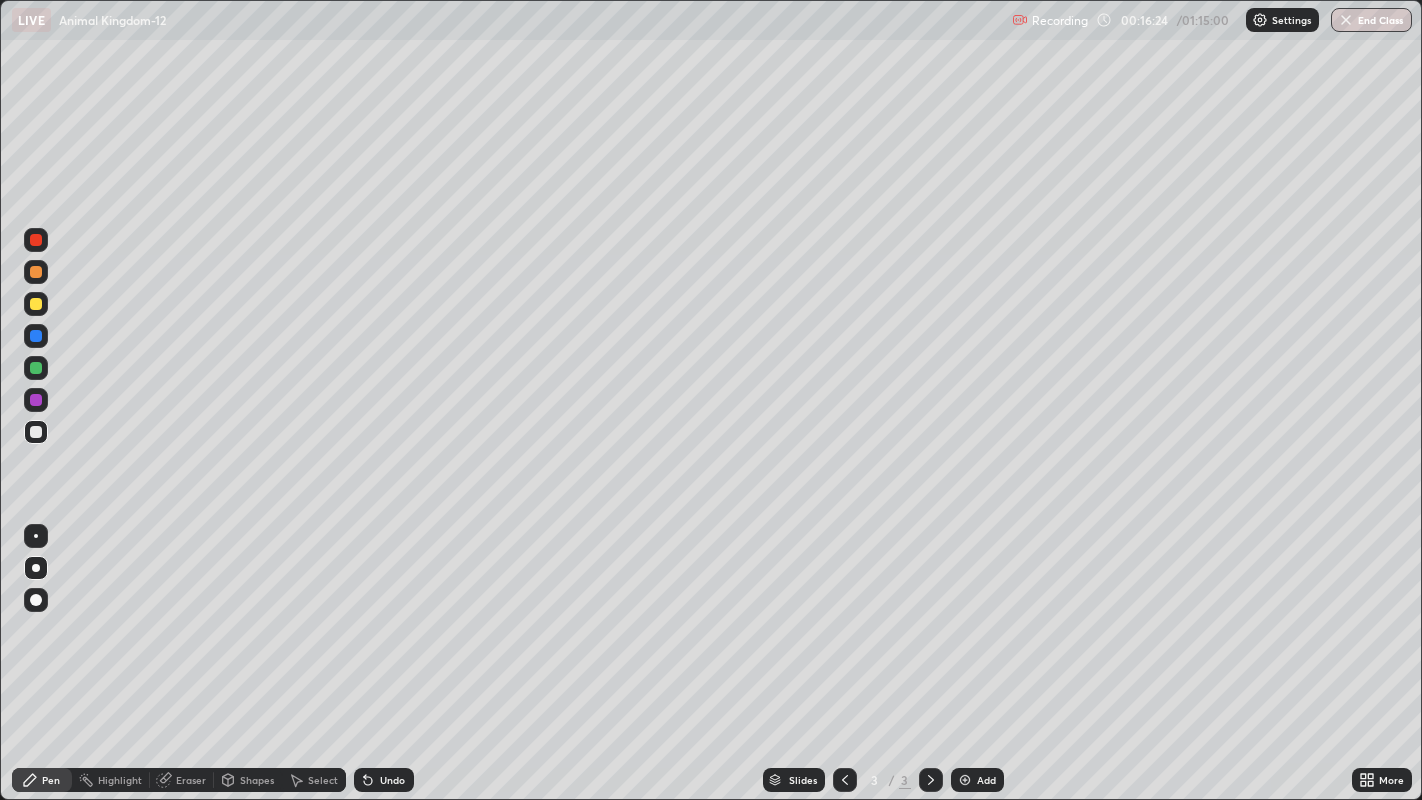 click on "Undo" at bounding box center (384, 780) 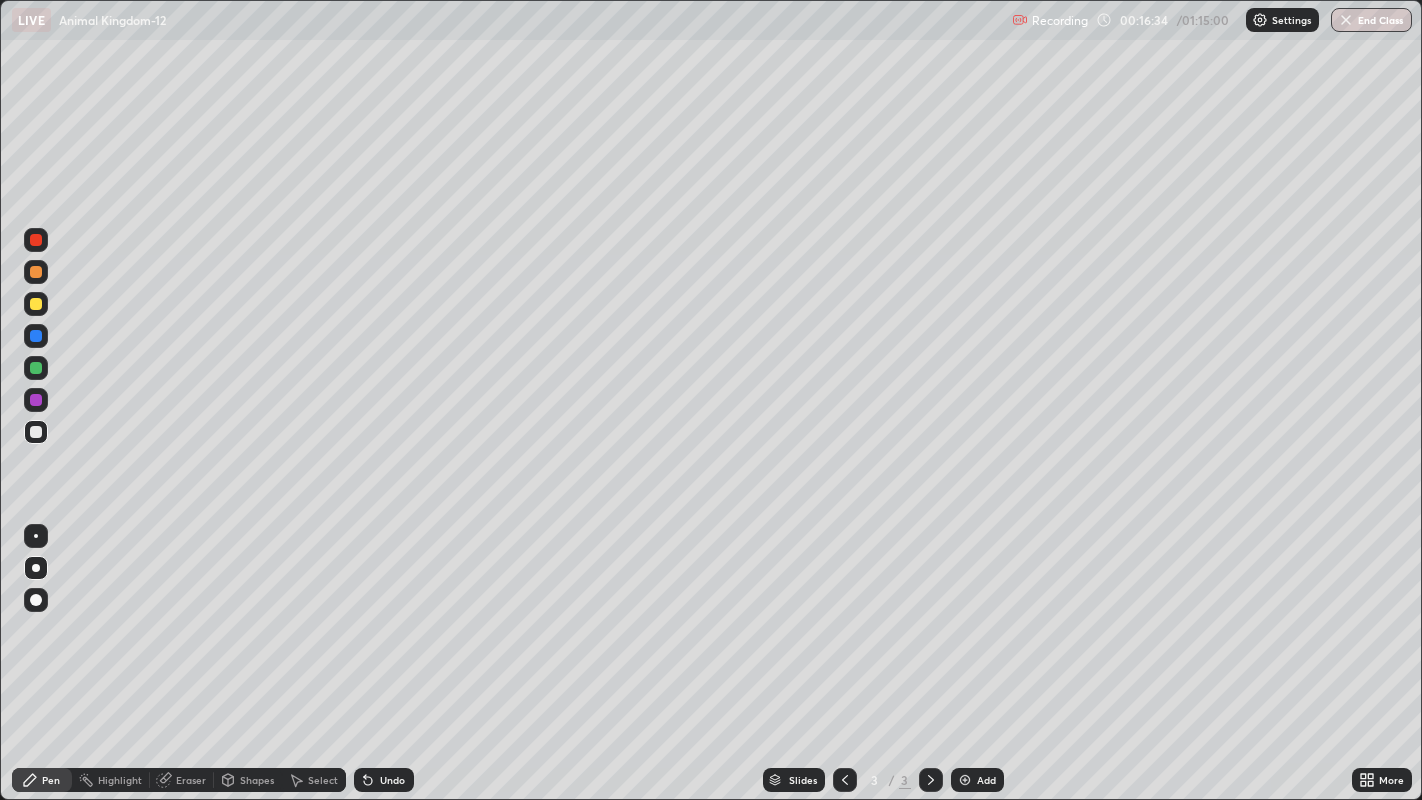 click on "Undo" at bounding box center (384, 780) 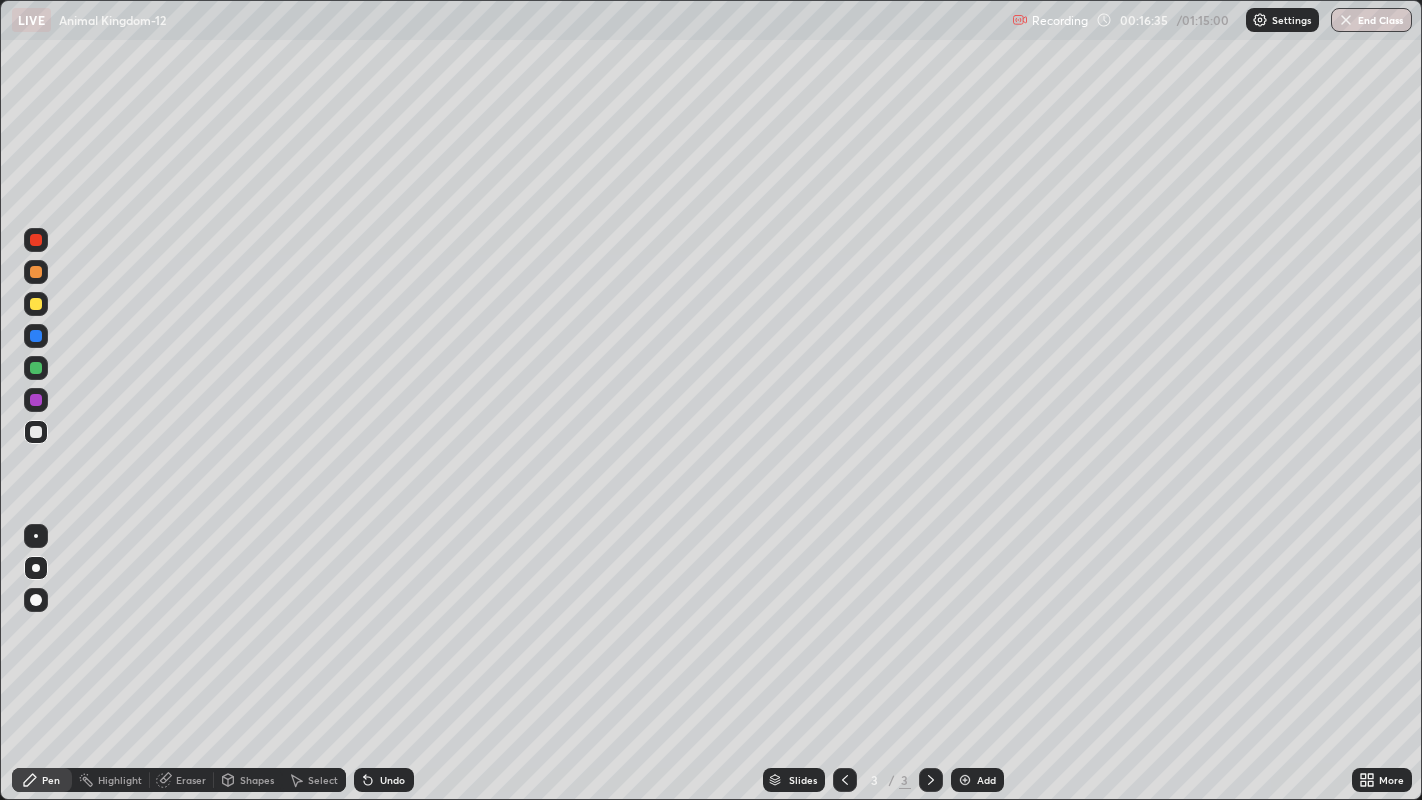 click on "Undo" at bounding box center [392, 780] 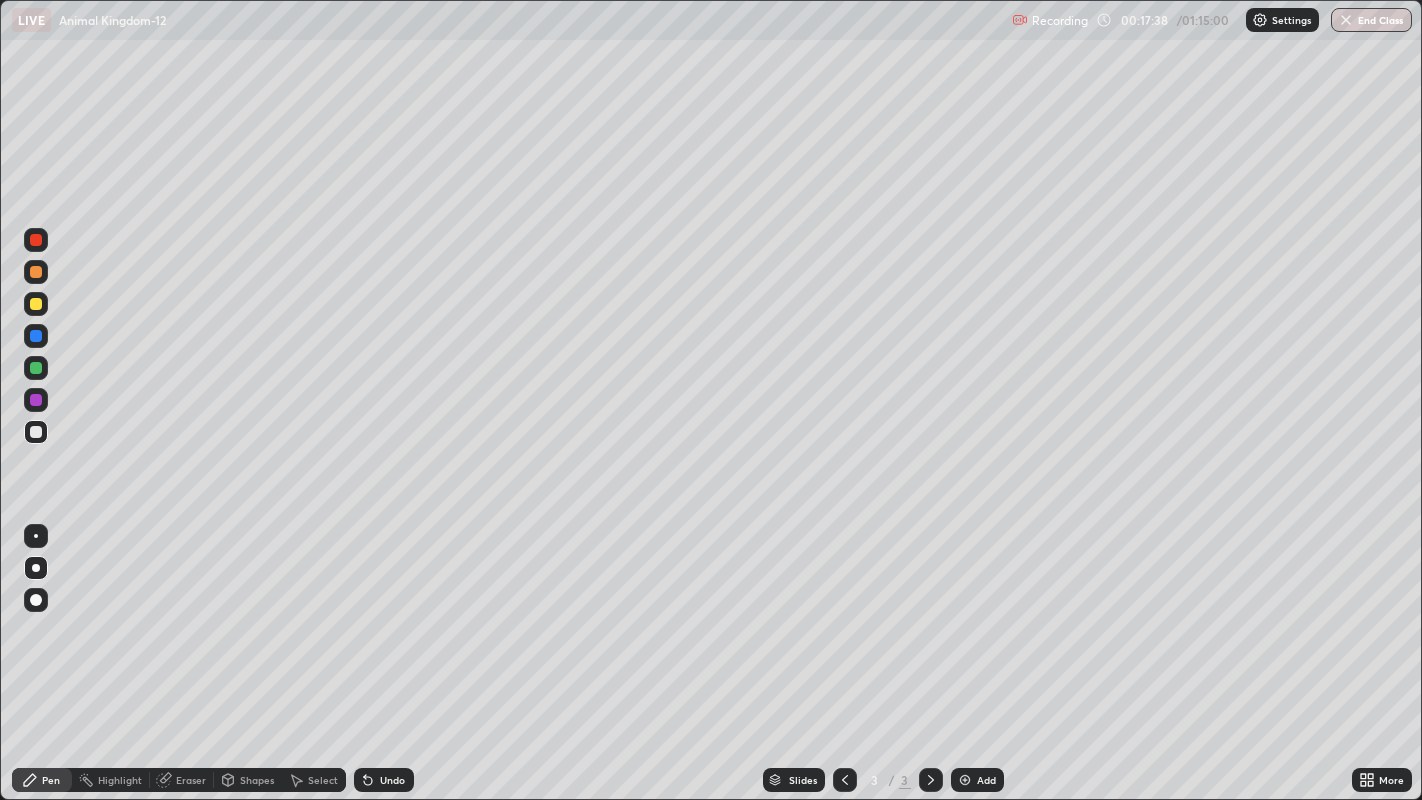 click at bounding box center [36, 336] 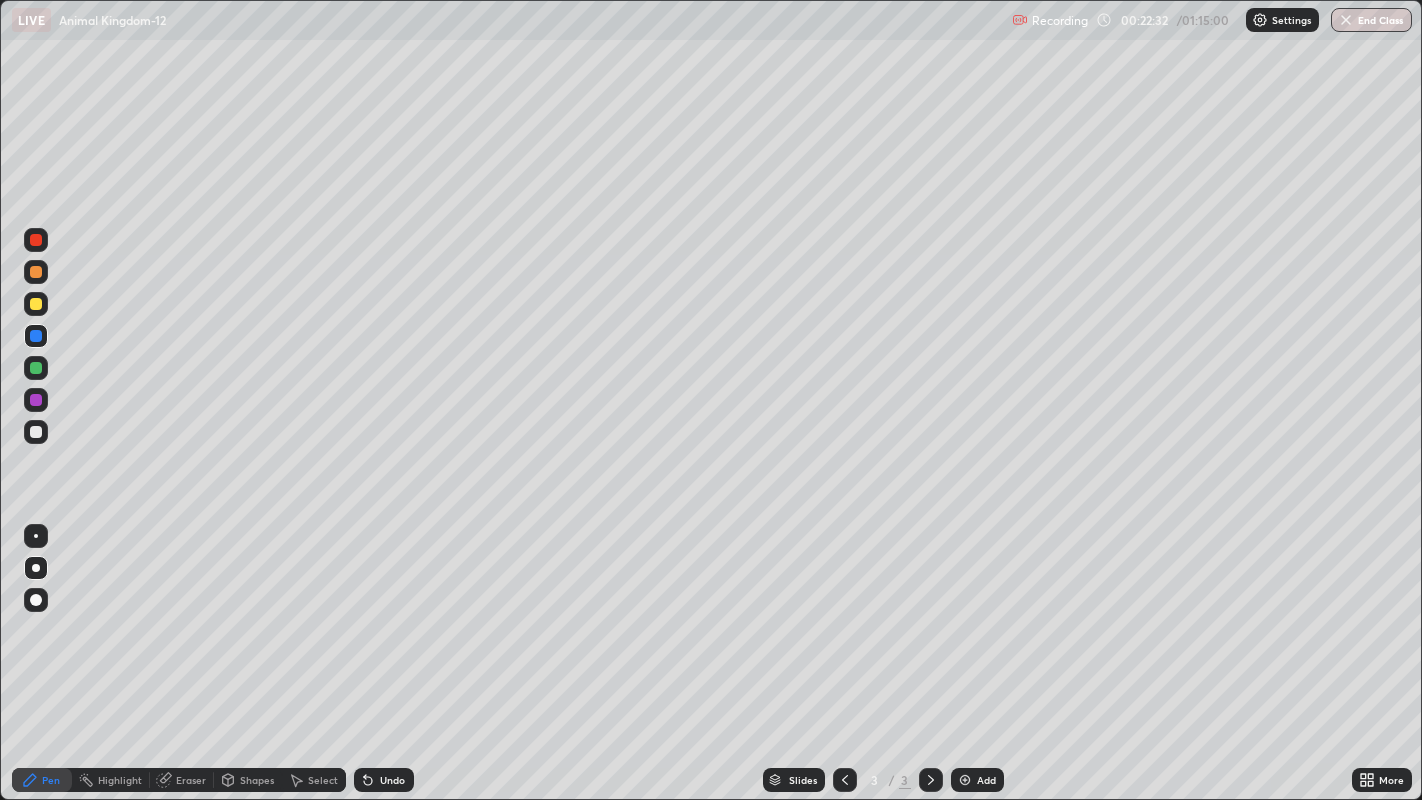 click on "Add" at bounding box center (977, 780) 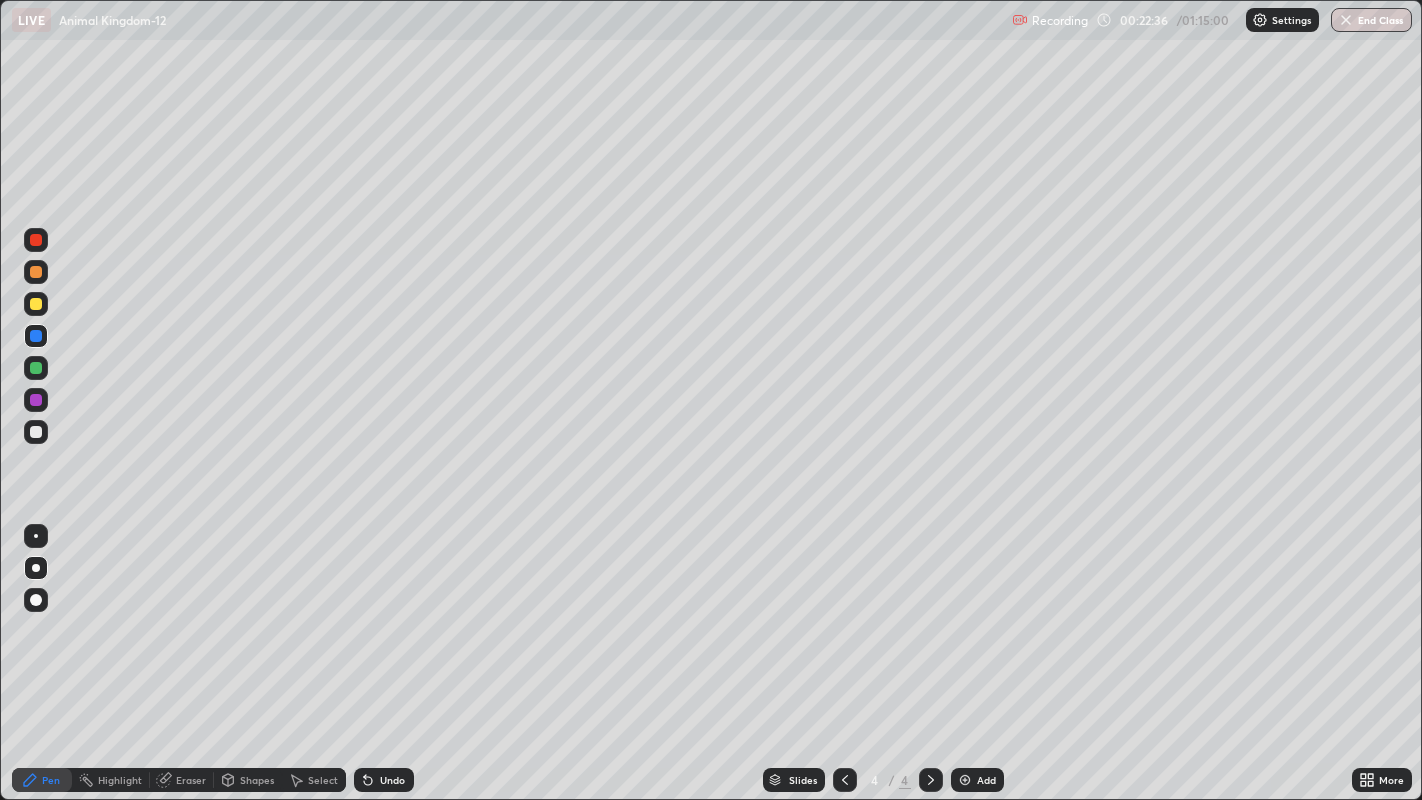 click at bounding box center [36, 304] 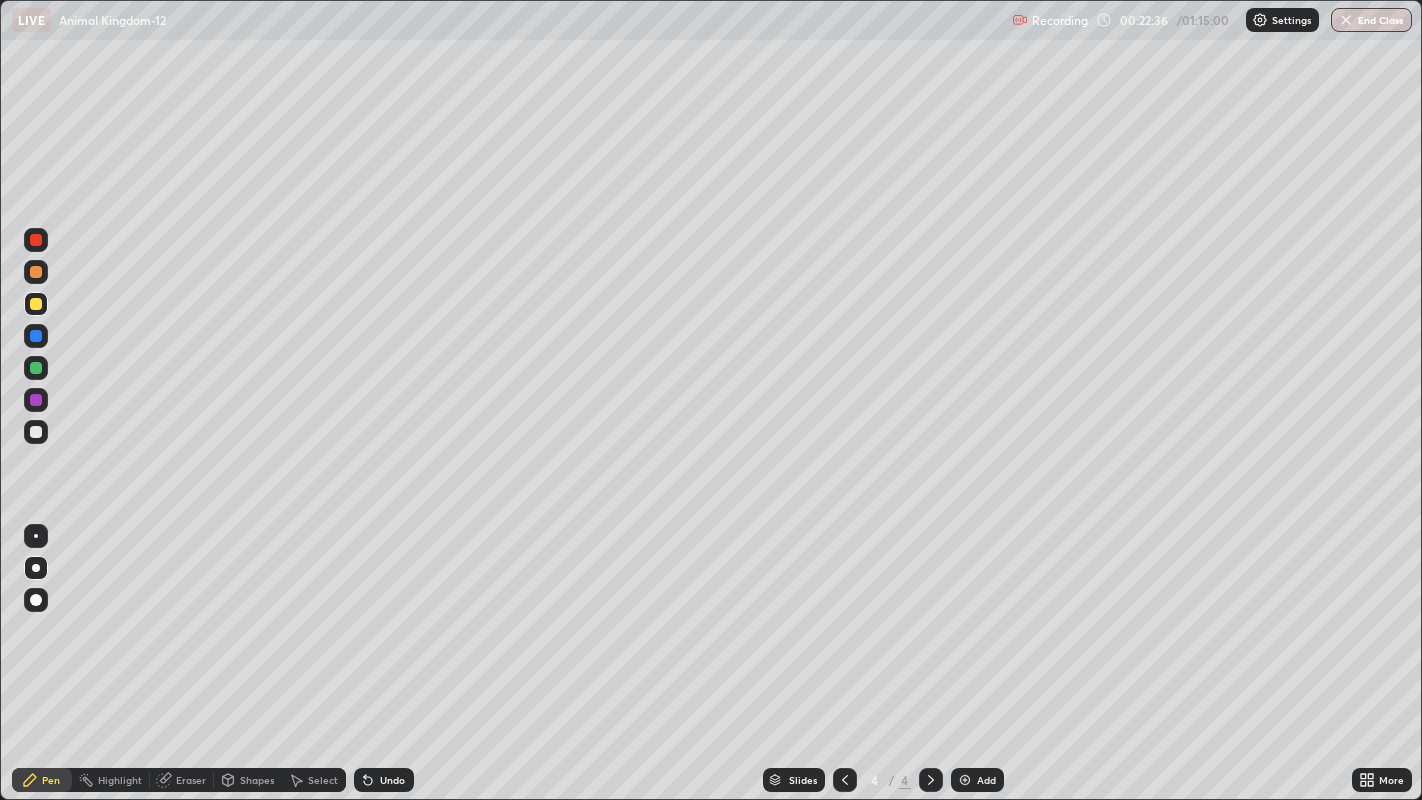 click at bounding box center (36, 304) 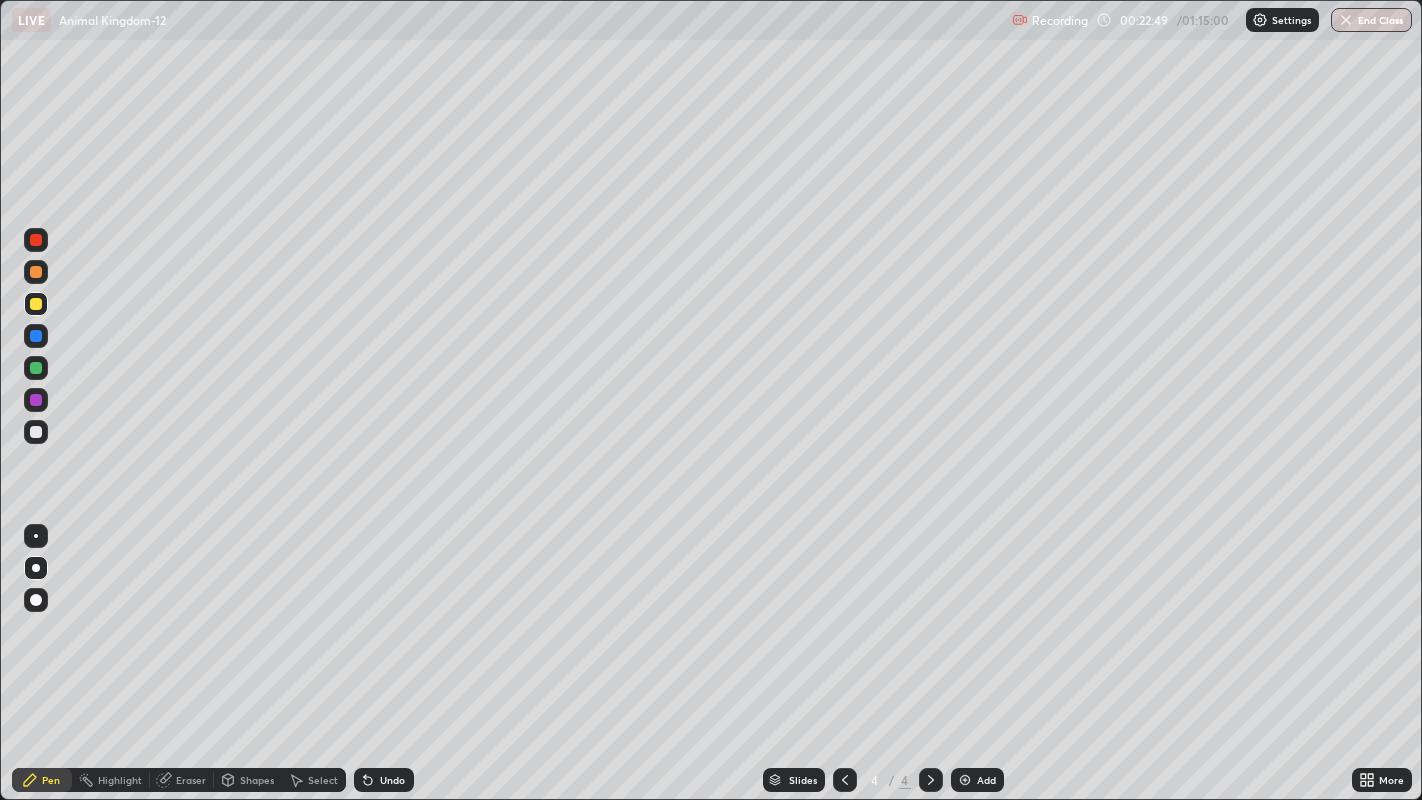 click at bounding box center [36, 272] 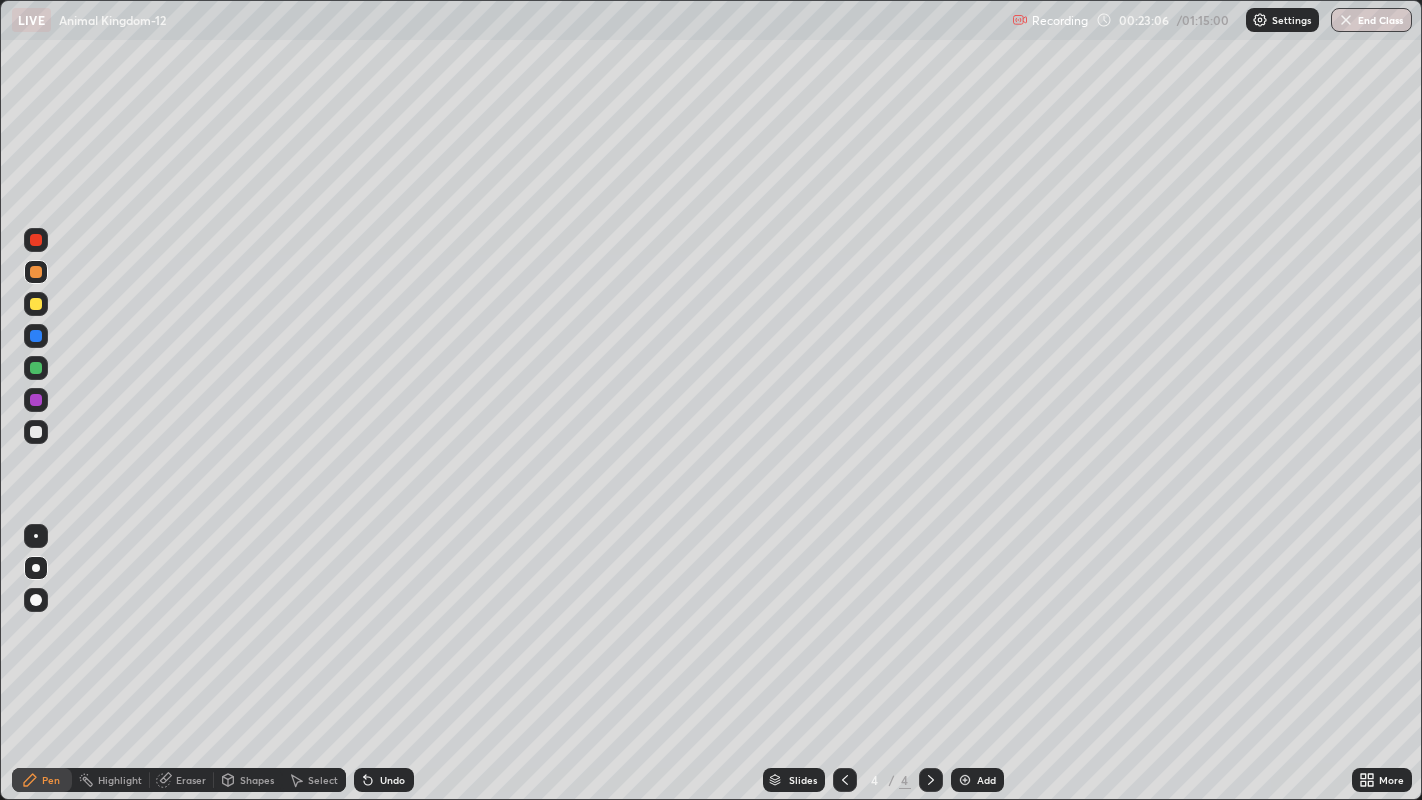 click at bounding box center [36, 568] 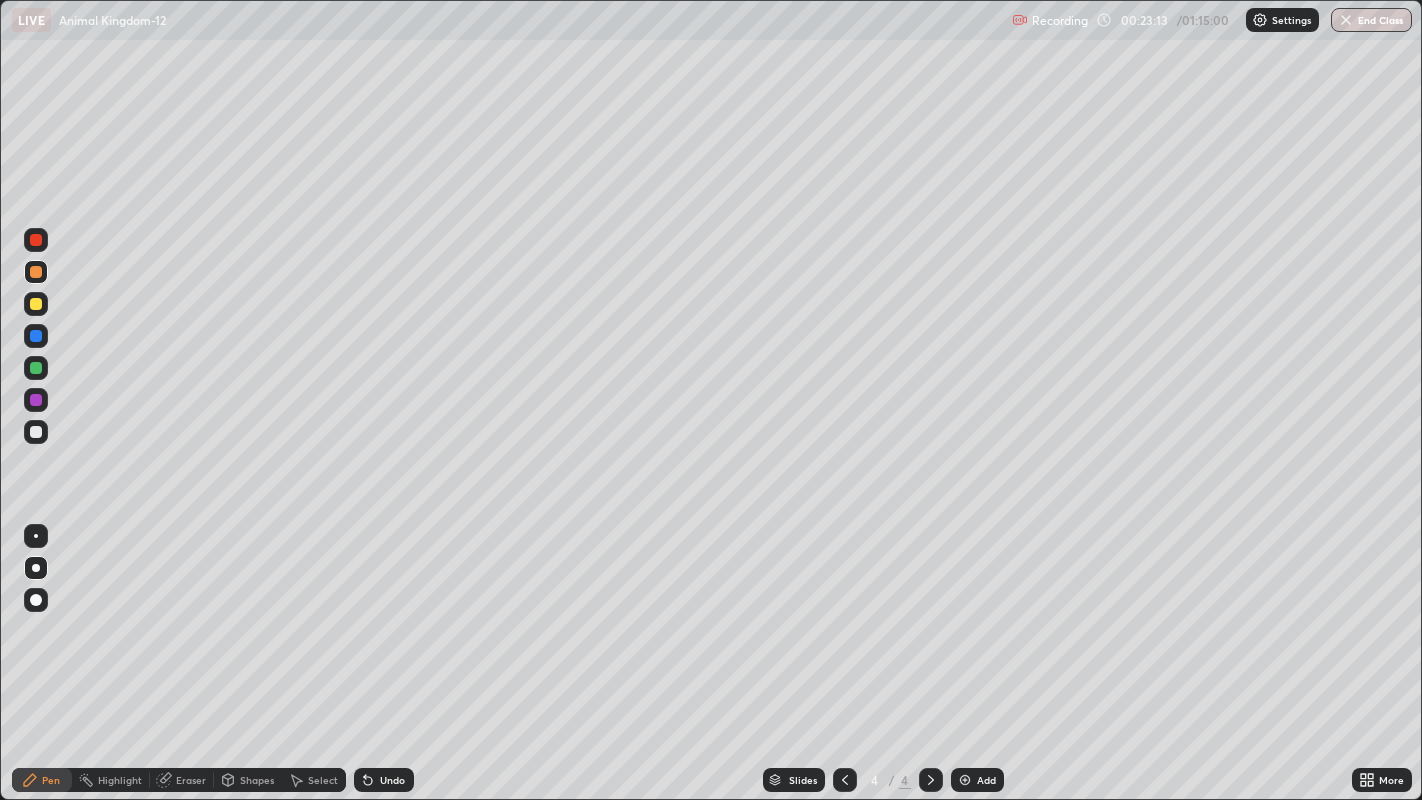 click on "Undo" at bounding box center [392, 780] 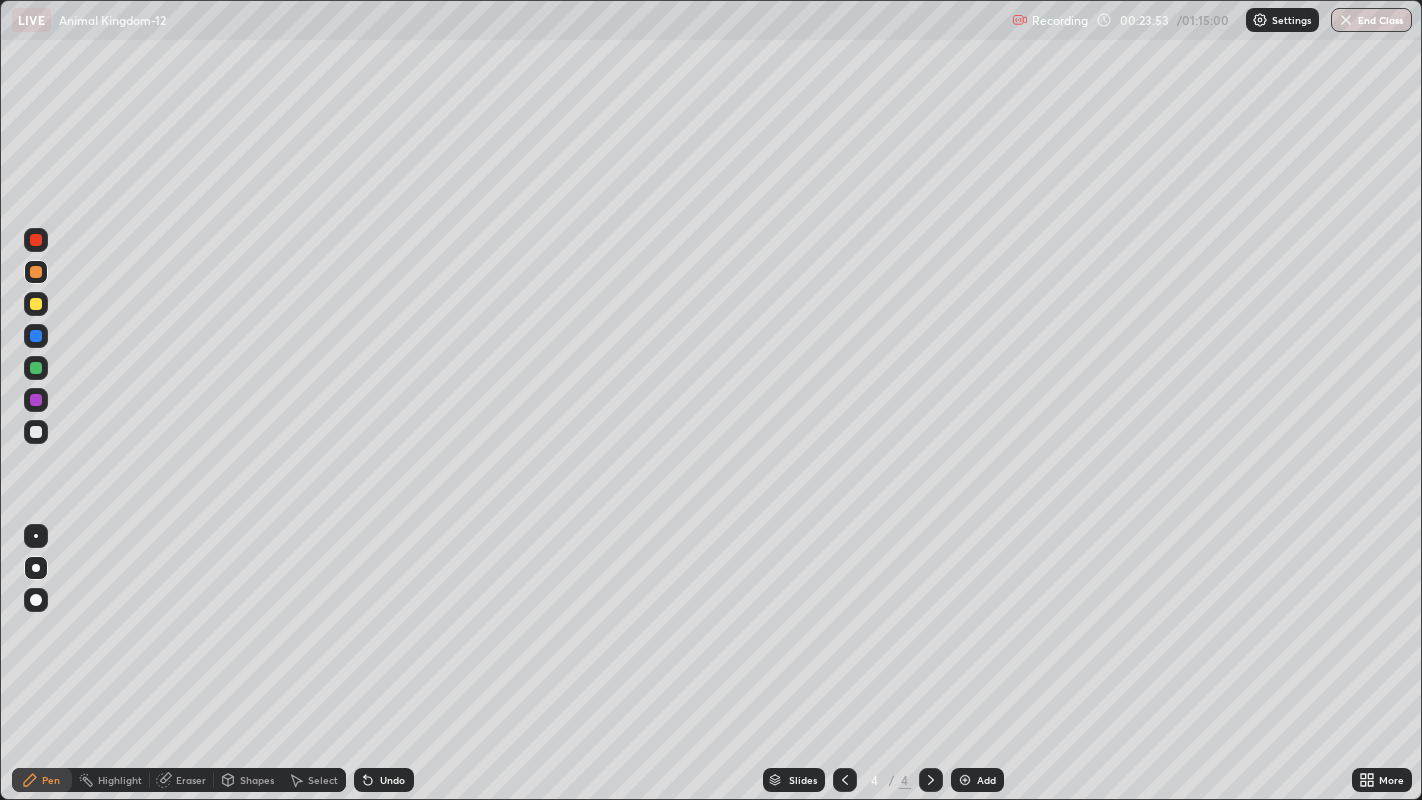 click at bounding box center (36, 400) 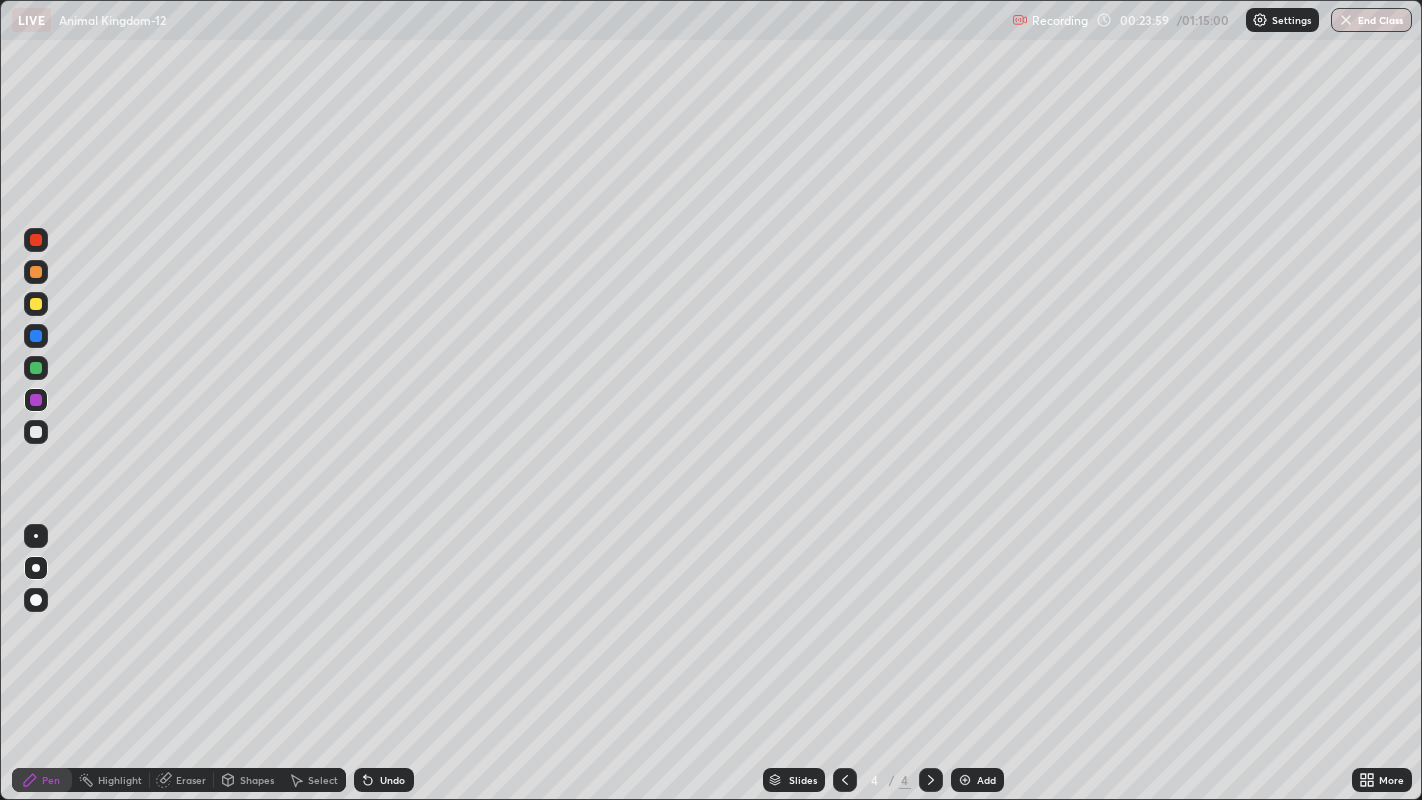 click at bounding box center [36, 304] 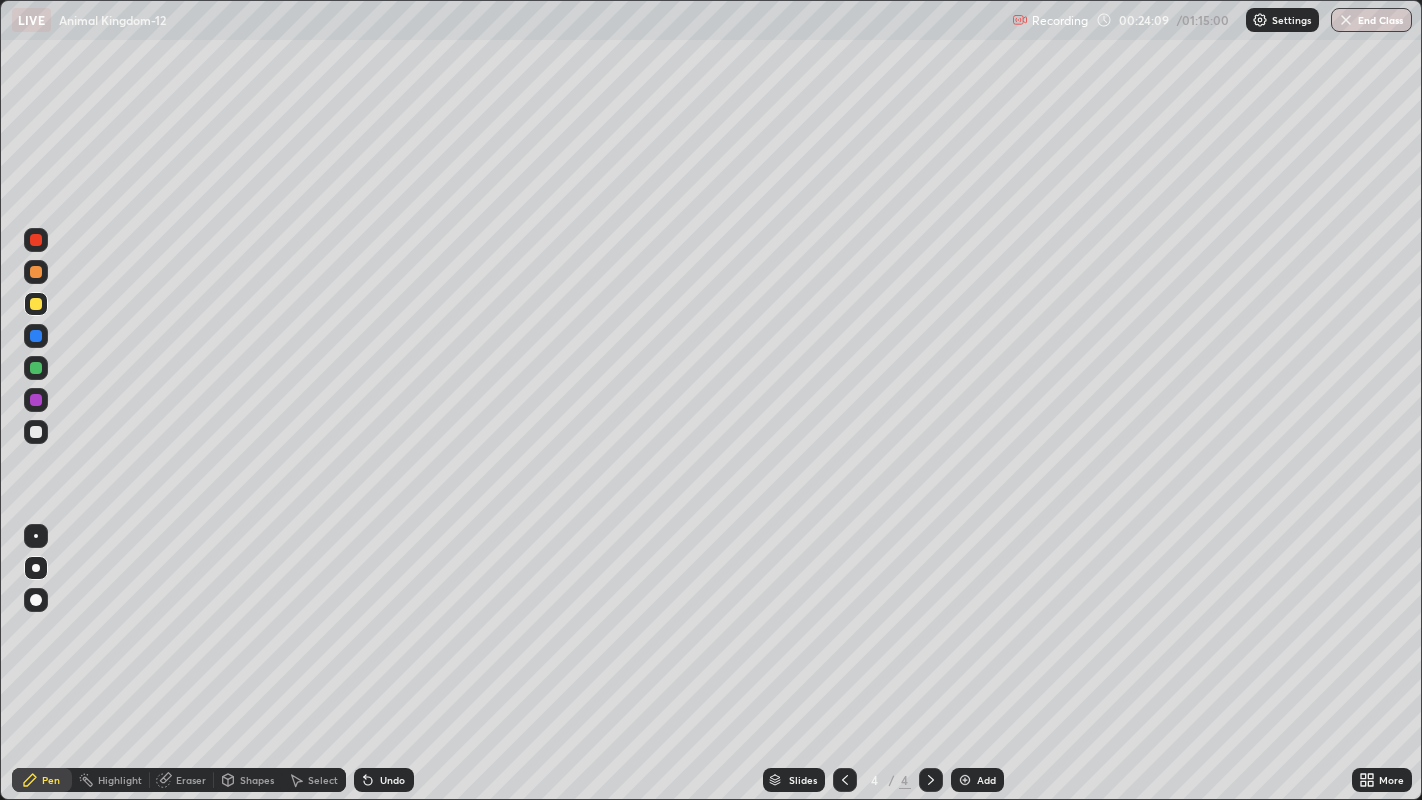 click at bounding box center (36, 368) 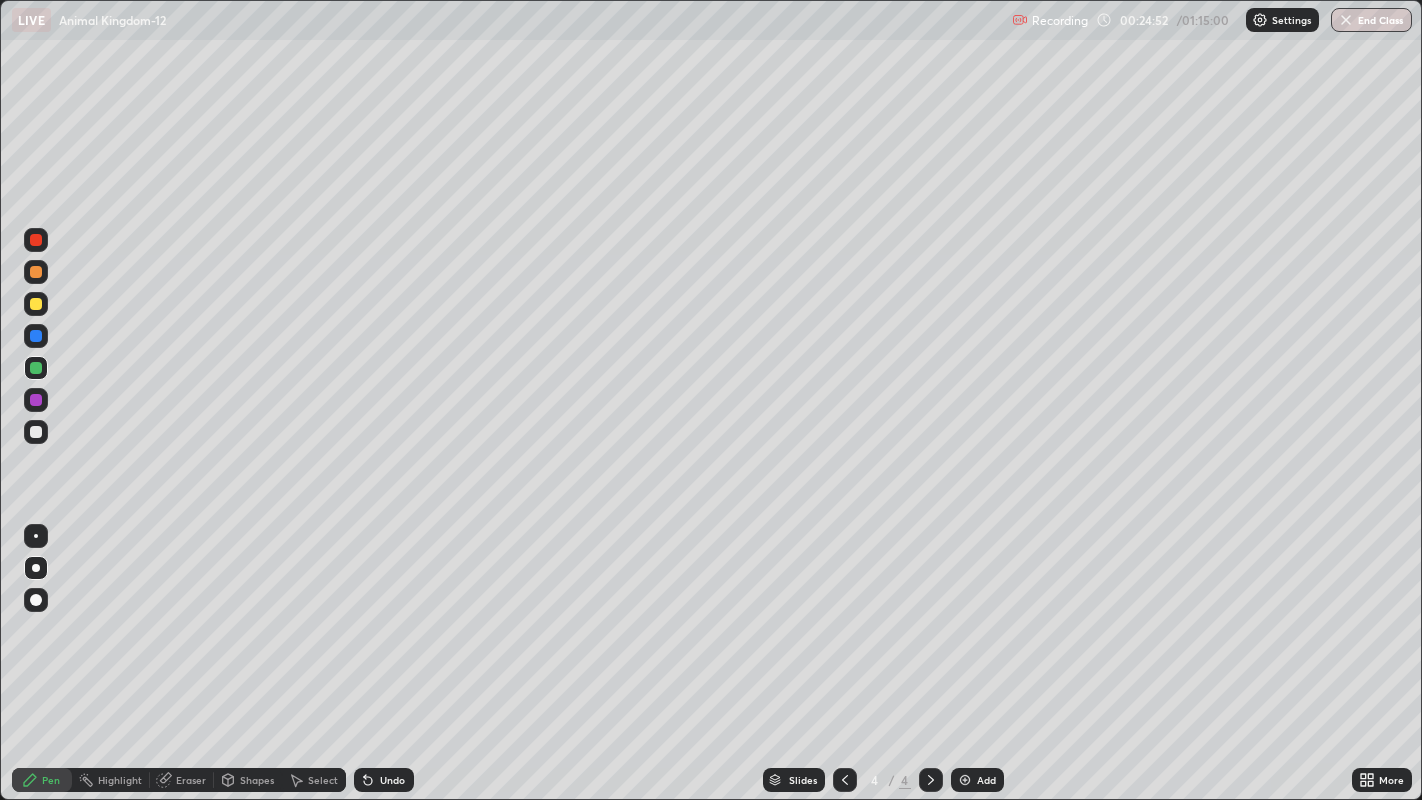 click at bounding box center (36, 400) 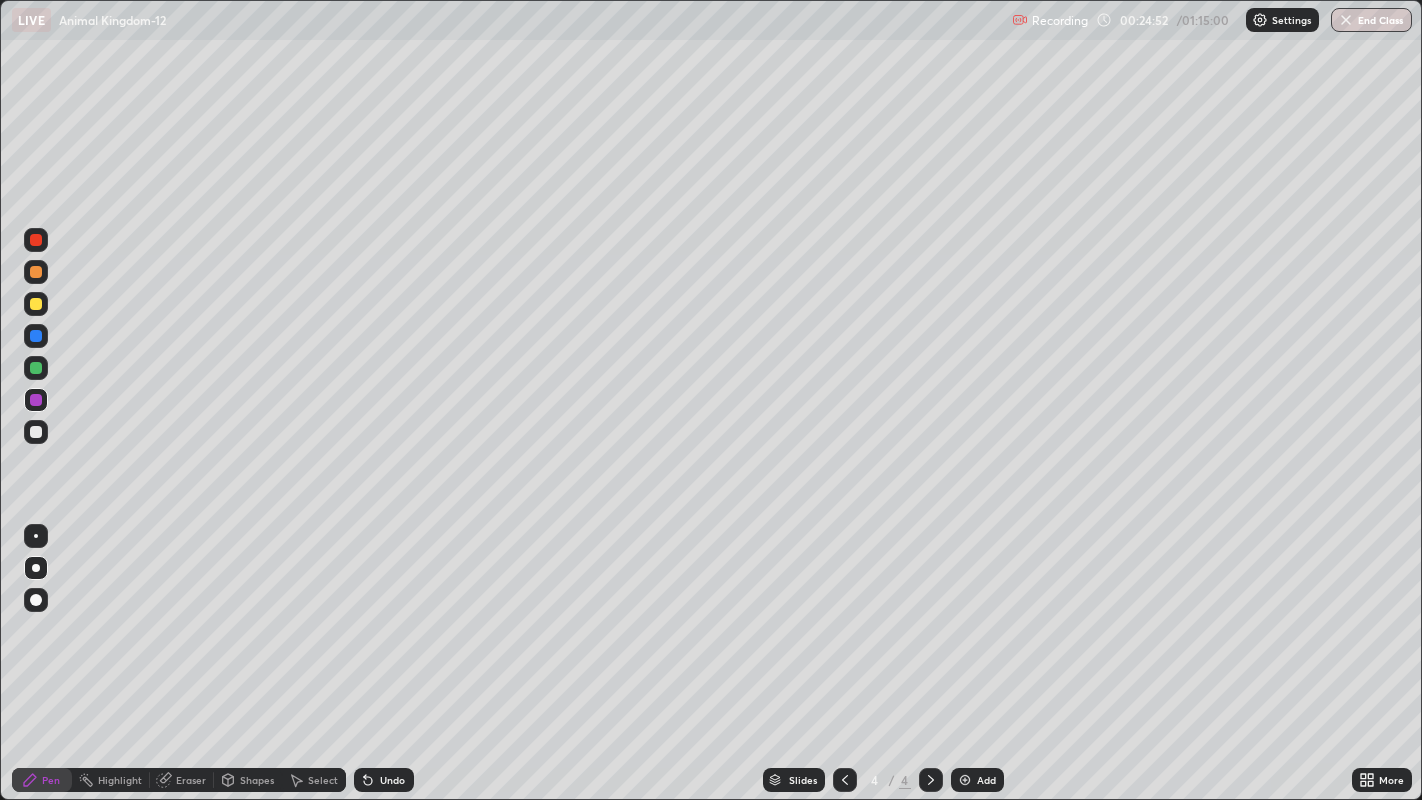 click at bounding box center (36, 400) 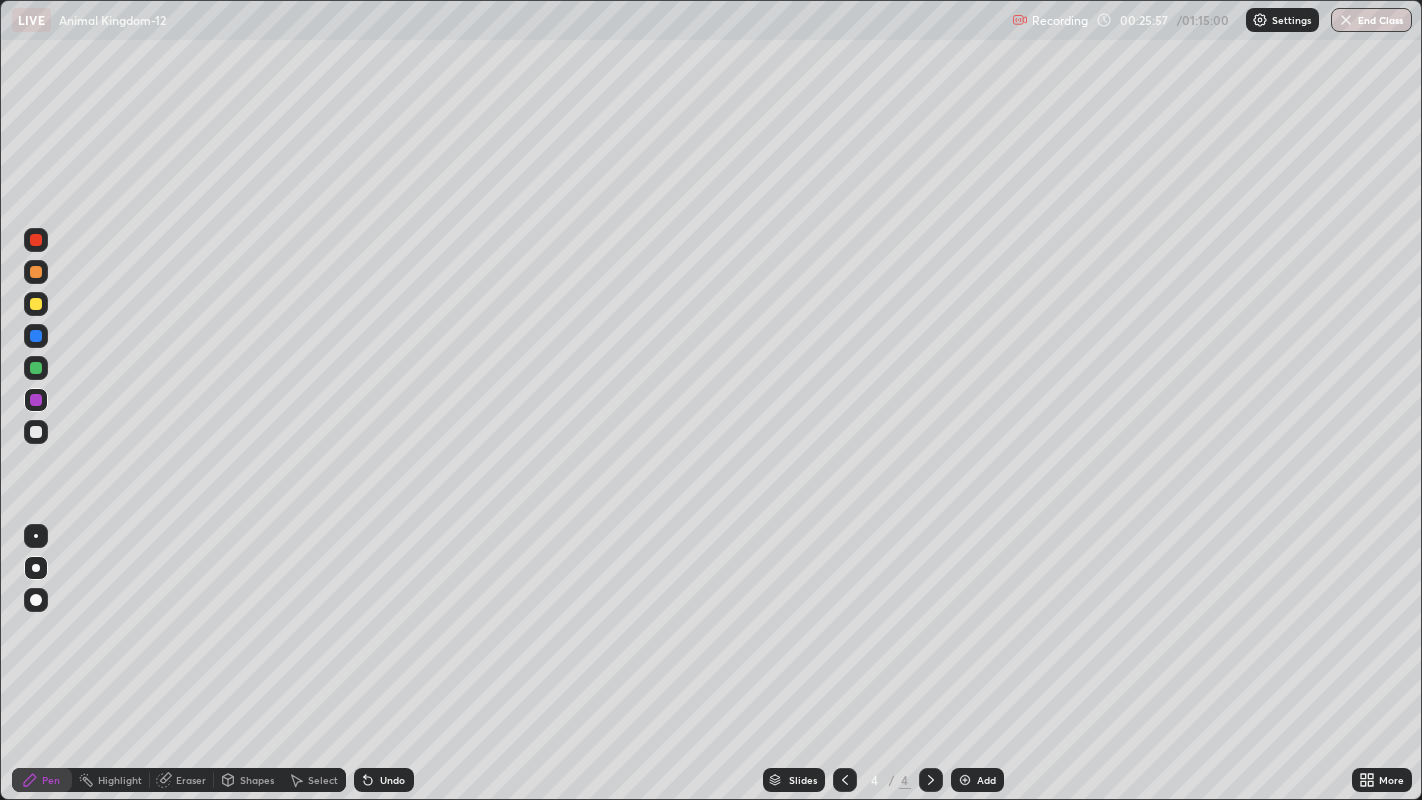 click at bounding box center [36, 432] 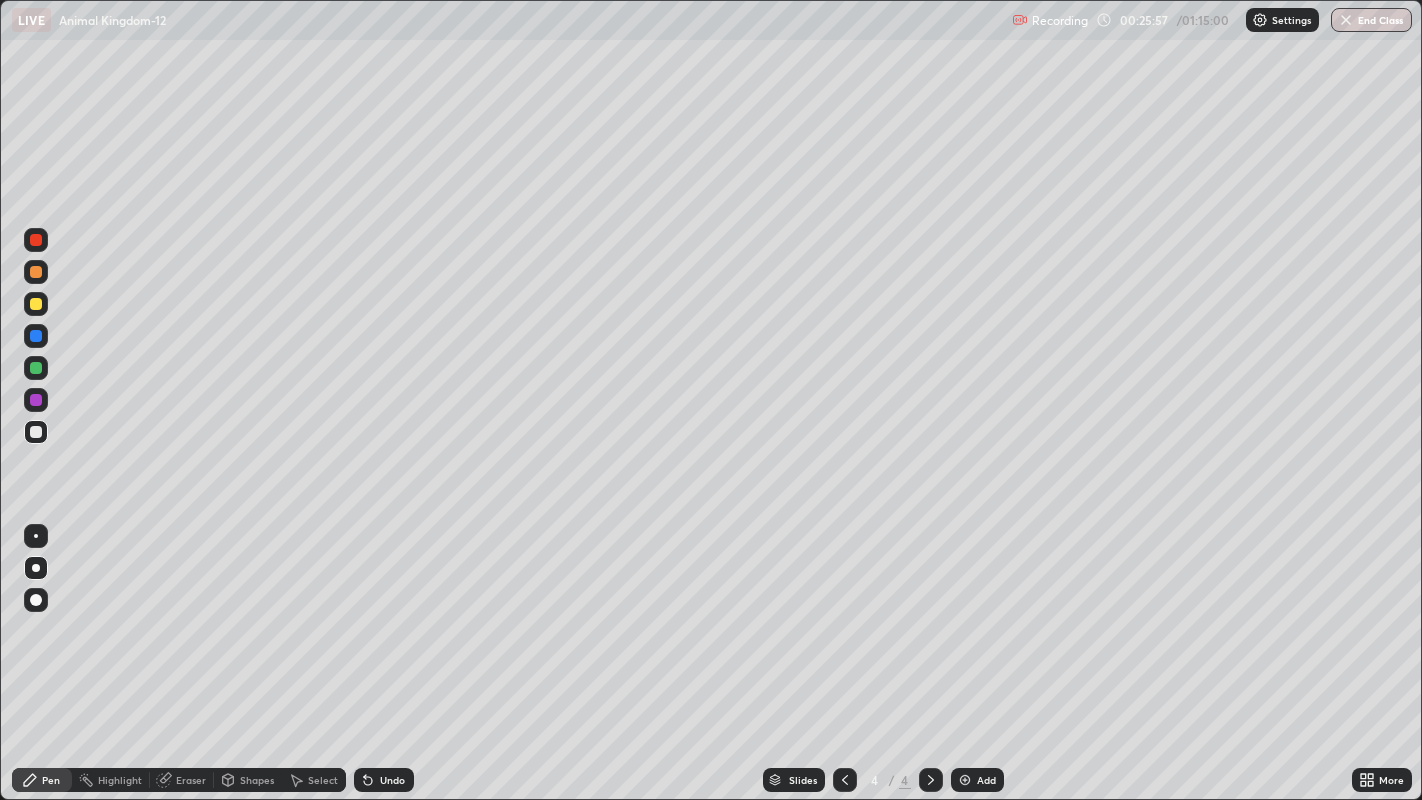 click at bounding box center (36, 600) 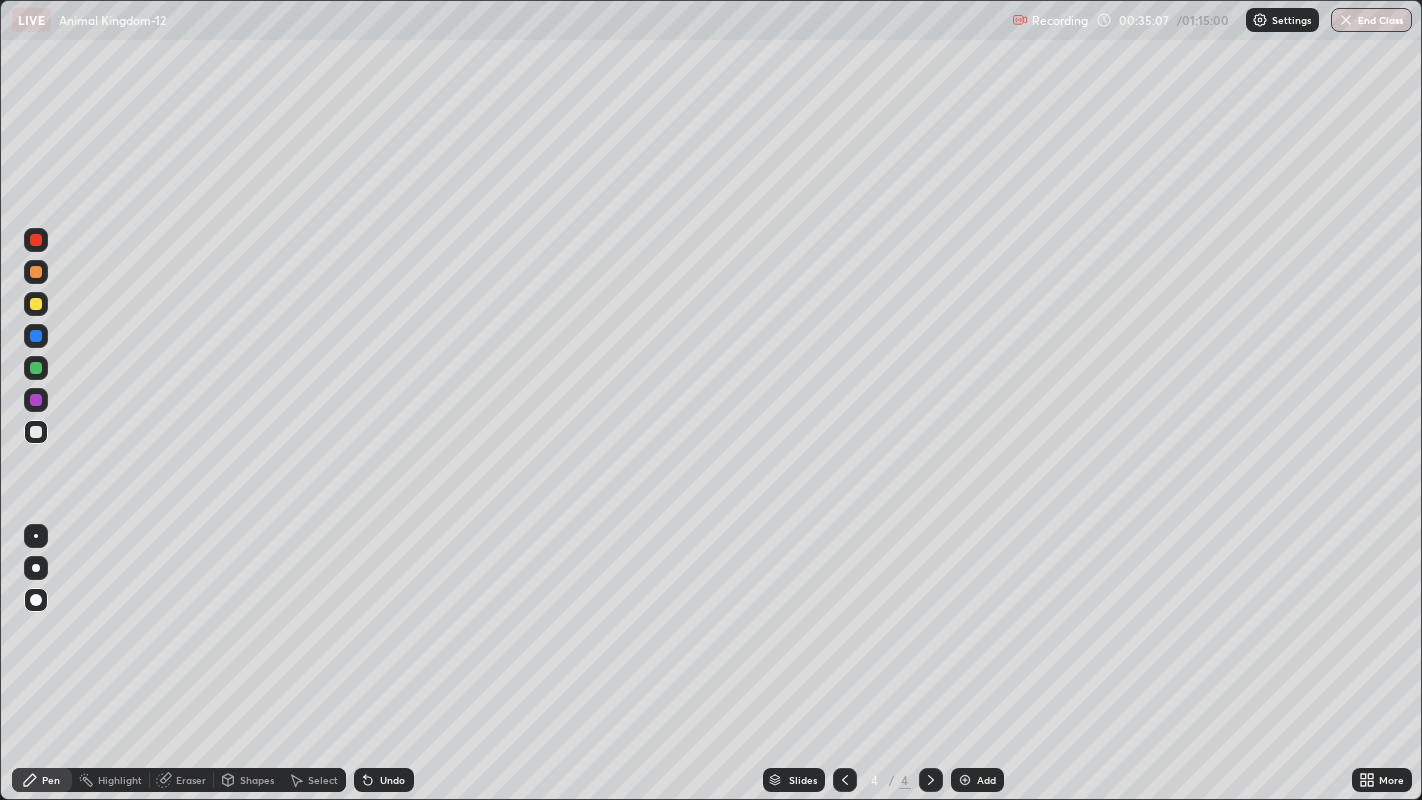 click on "Add" at bounding box center [977, 780] 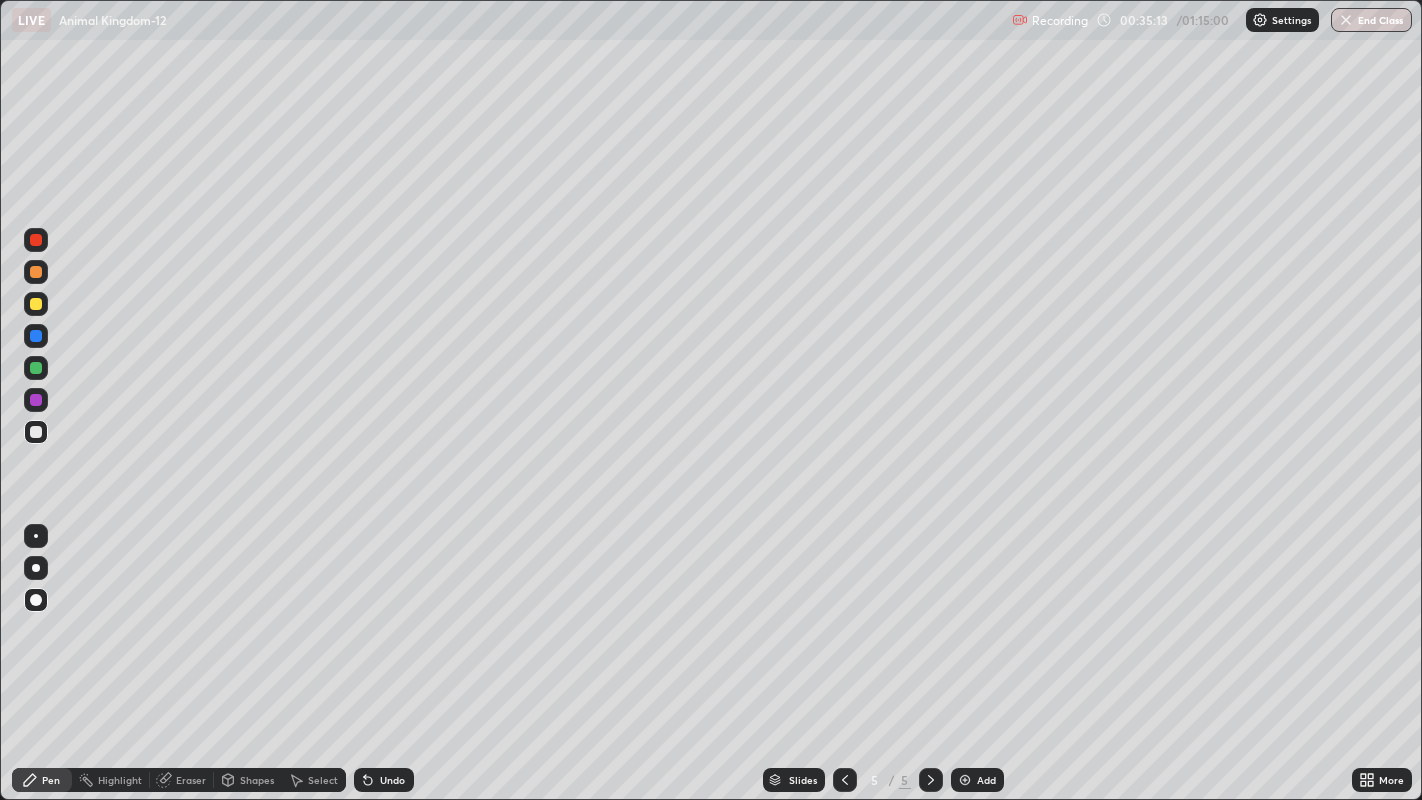 click at bounding box center [36, 304] 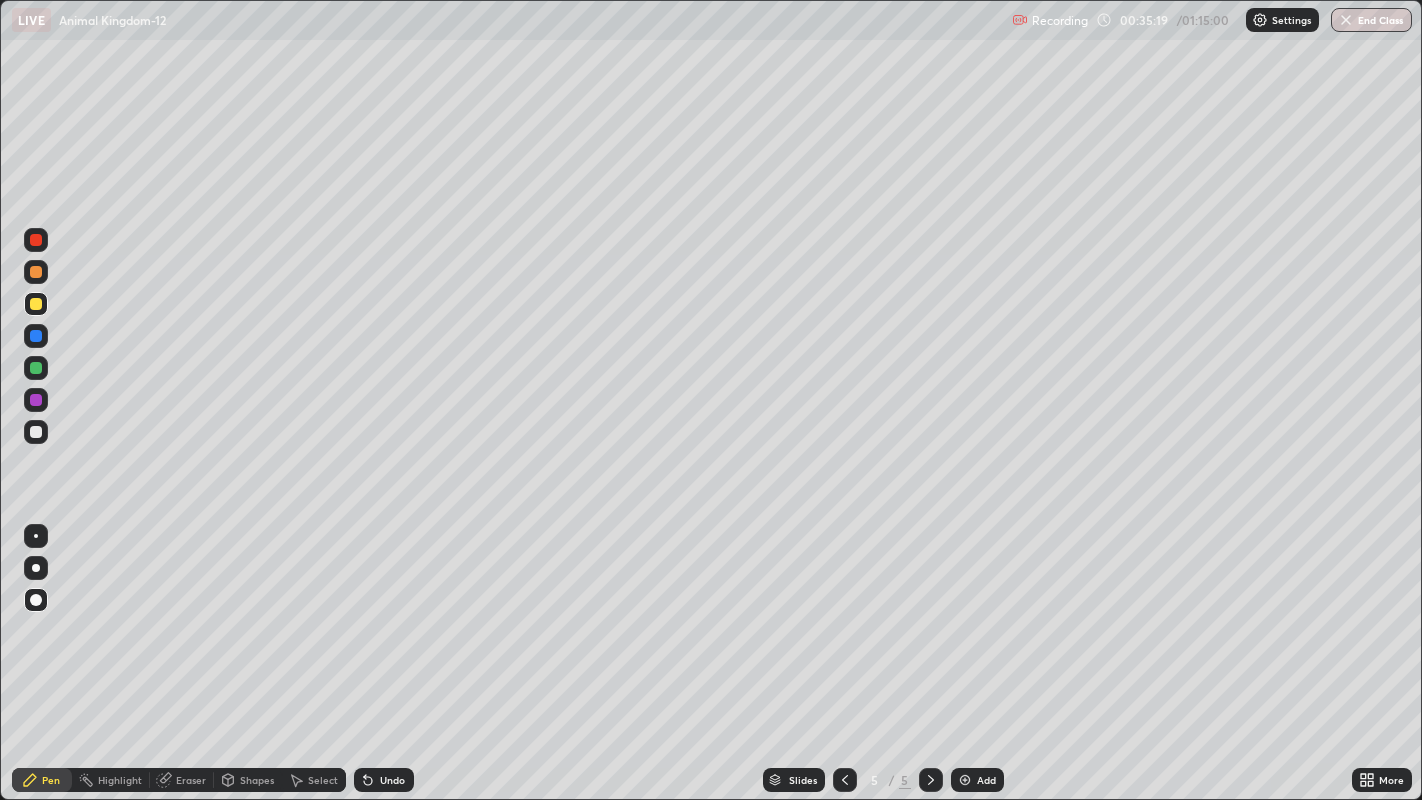 click at bounding box center (36, 272) 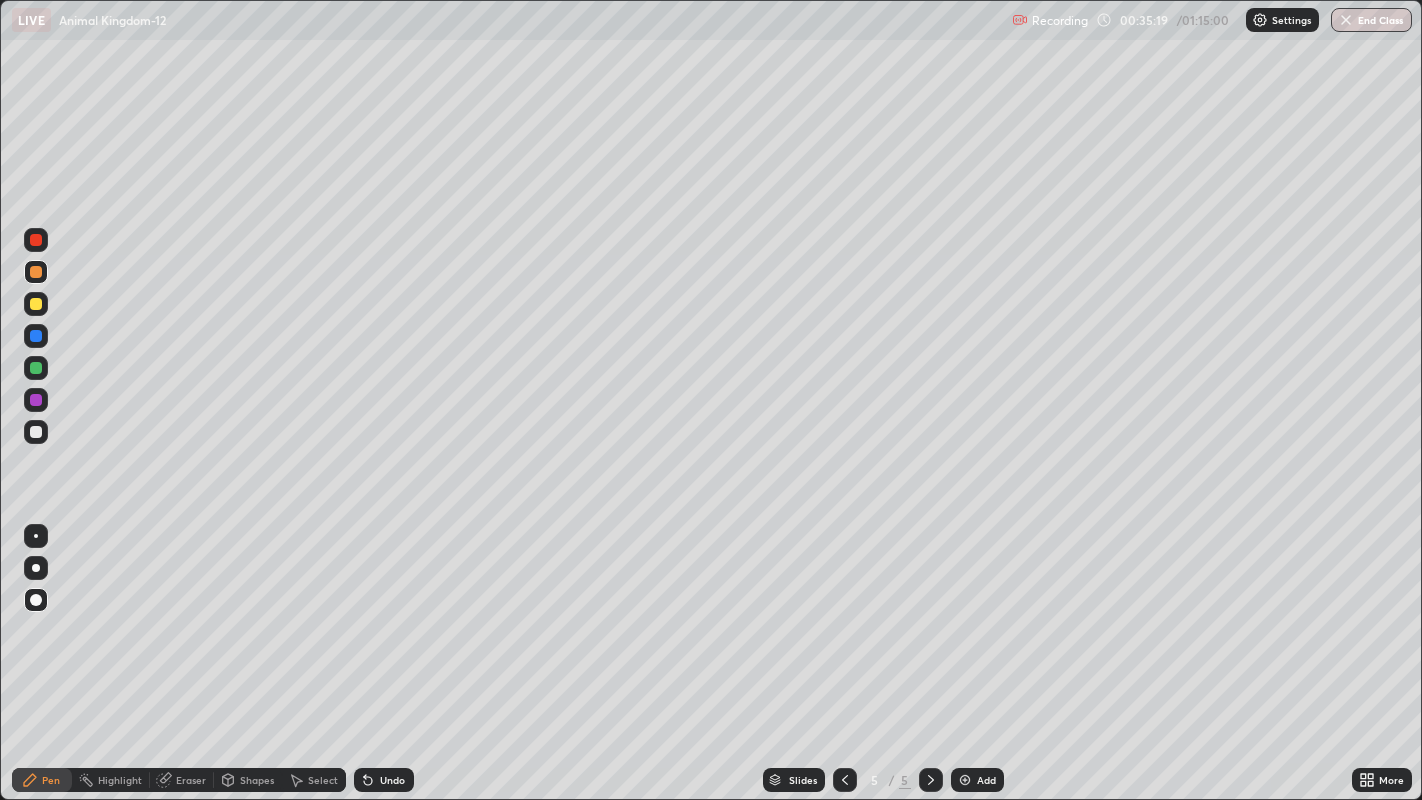 click at bounding box center [36, 272] 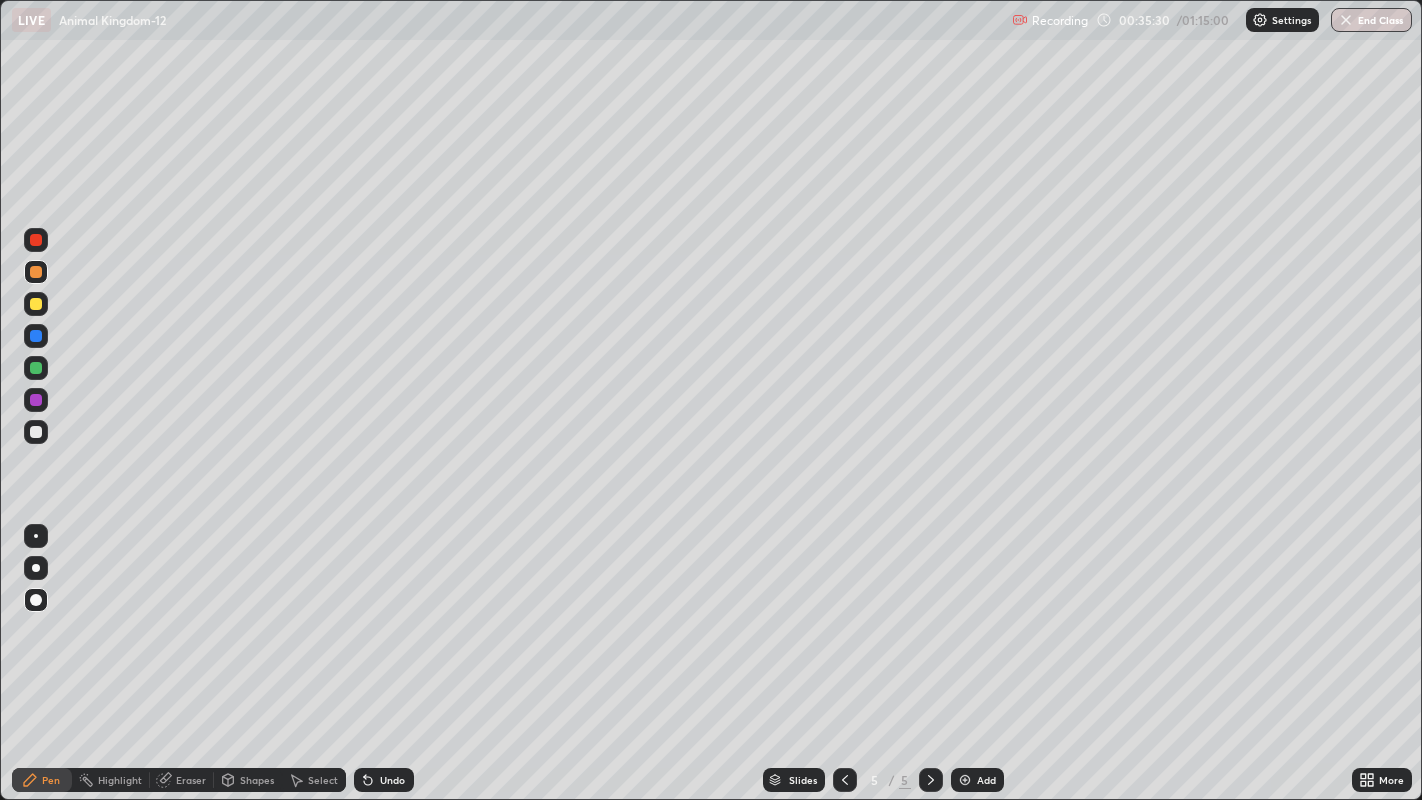 click at bounding box center [36, 304] 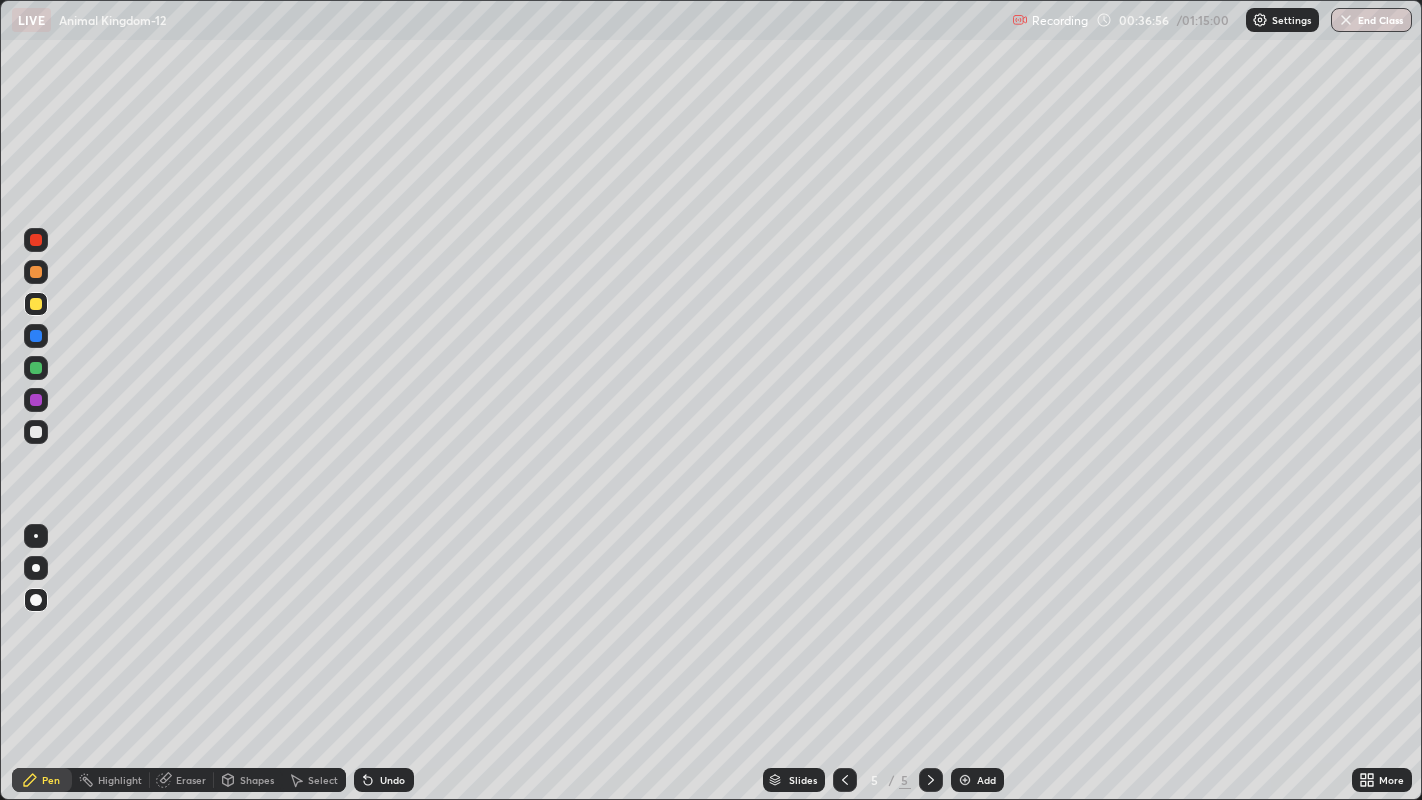 click at bounding box center (36, 304) 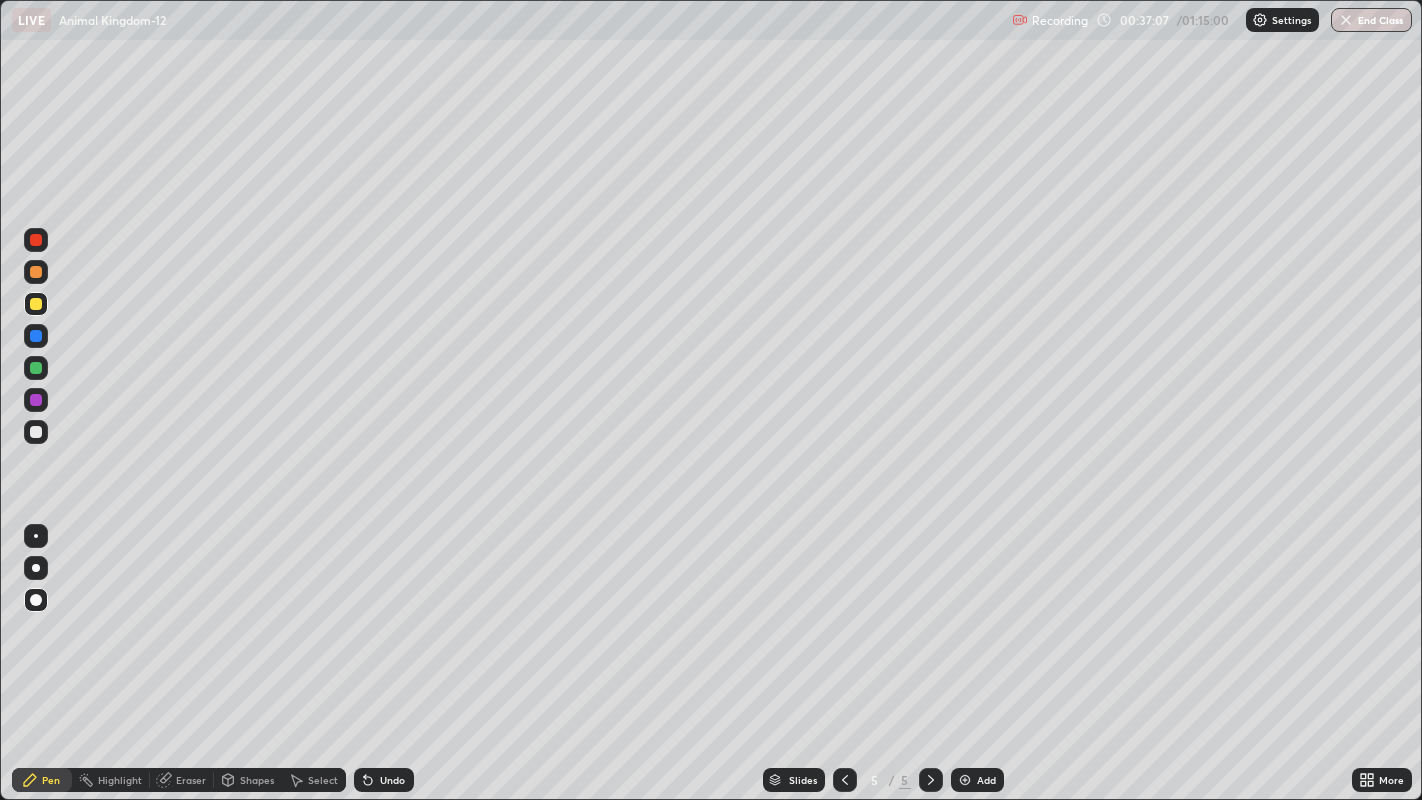 click on "Undo" at bounding box center [392, 780] 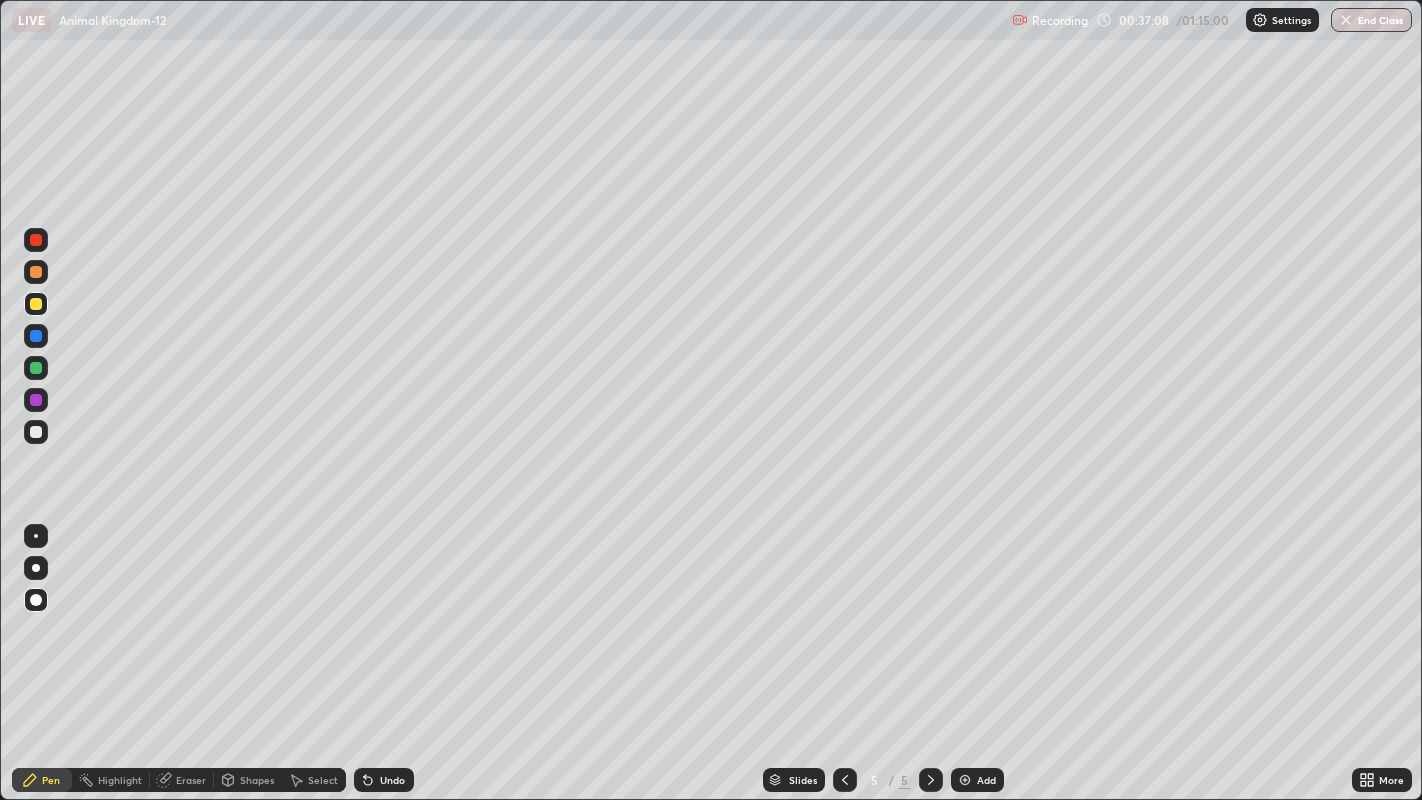 click on "Undo" at bounding box center (392, 780) 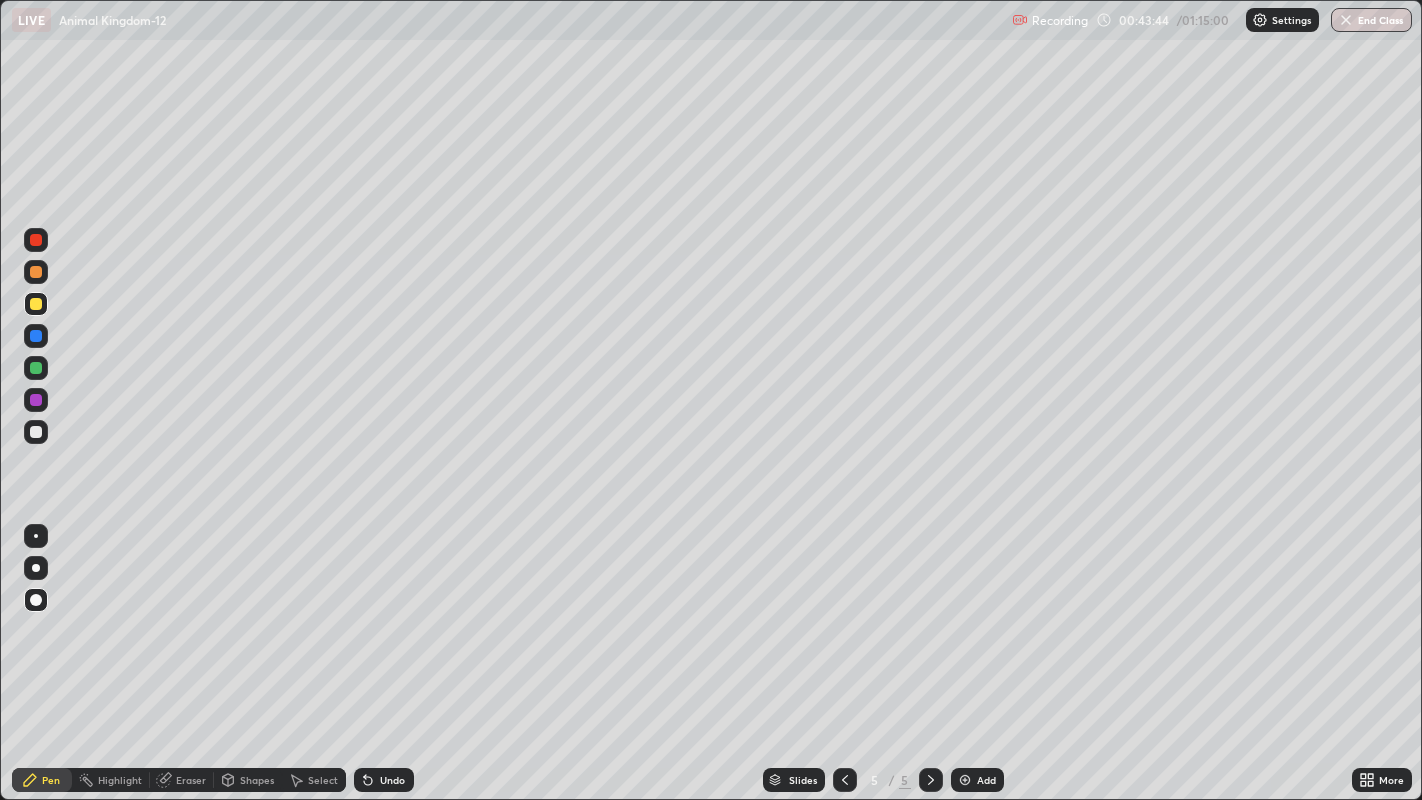 click at bounding box center (36, 400) 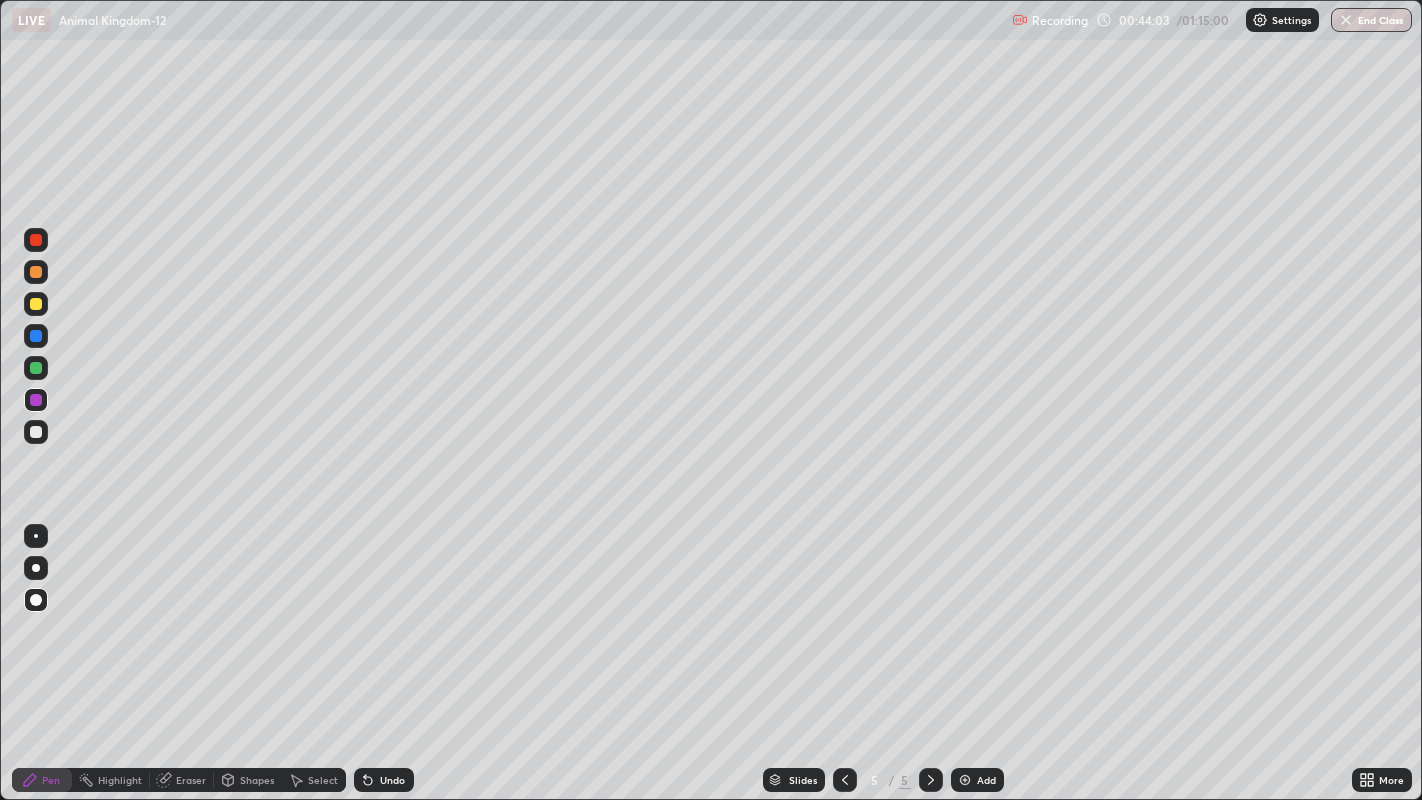 click at bounding box center (36, 304) 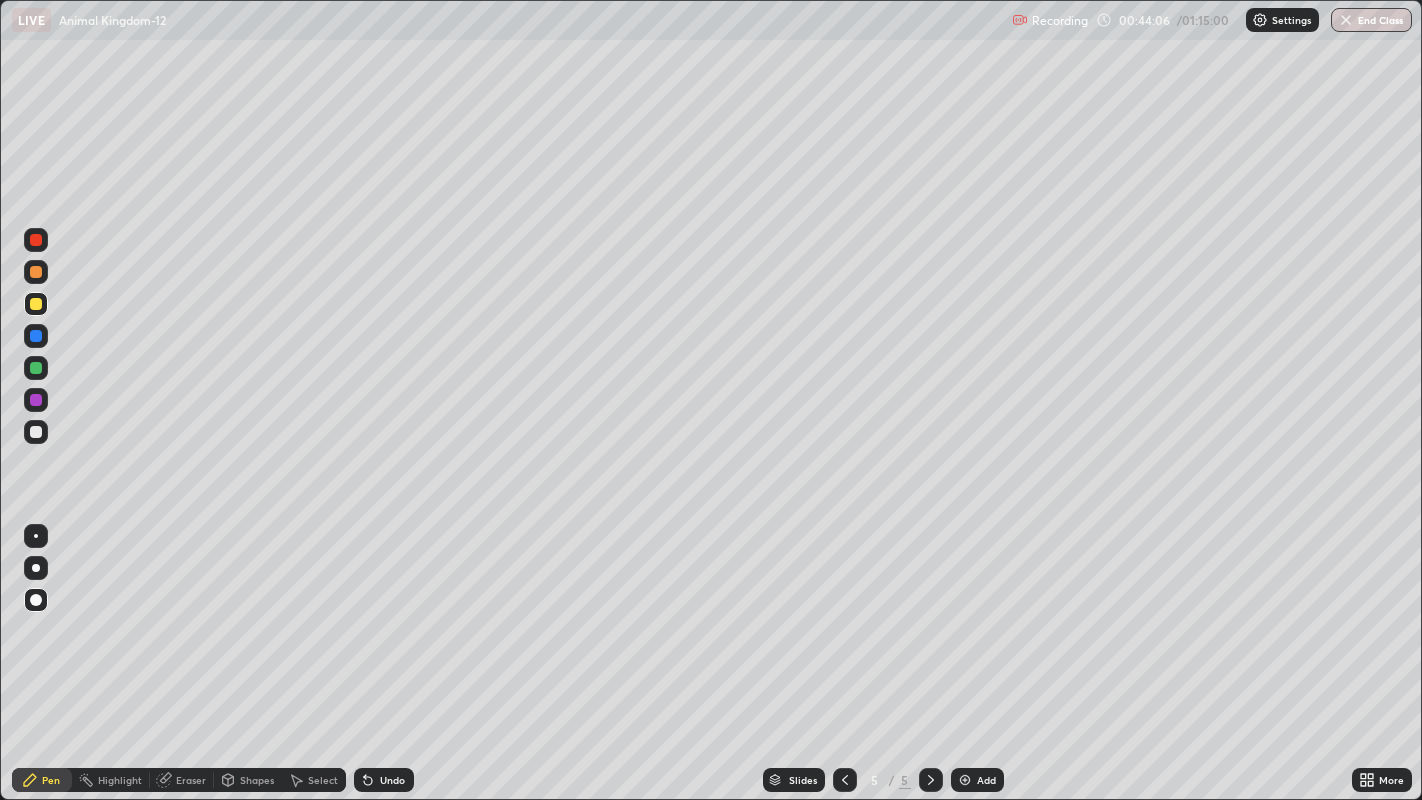 click on "Undo" at bounding box center [384, 780] 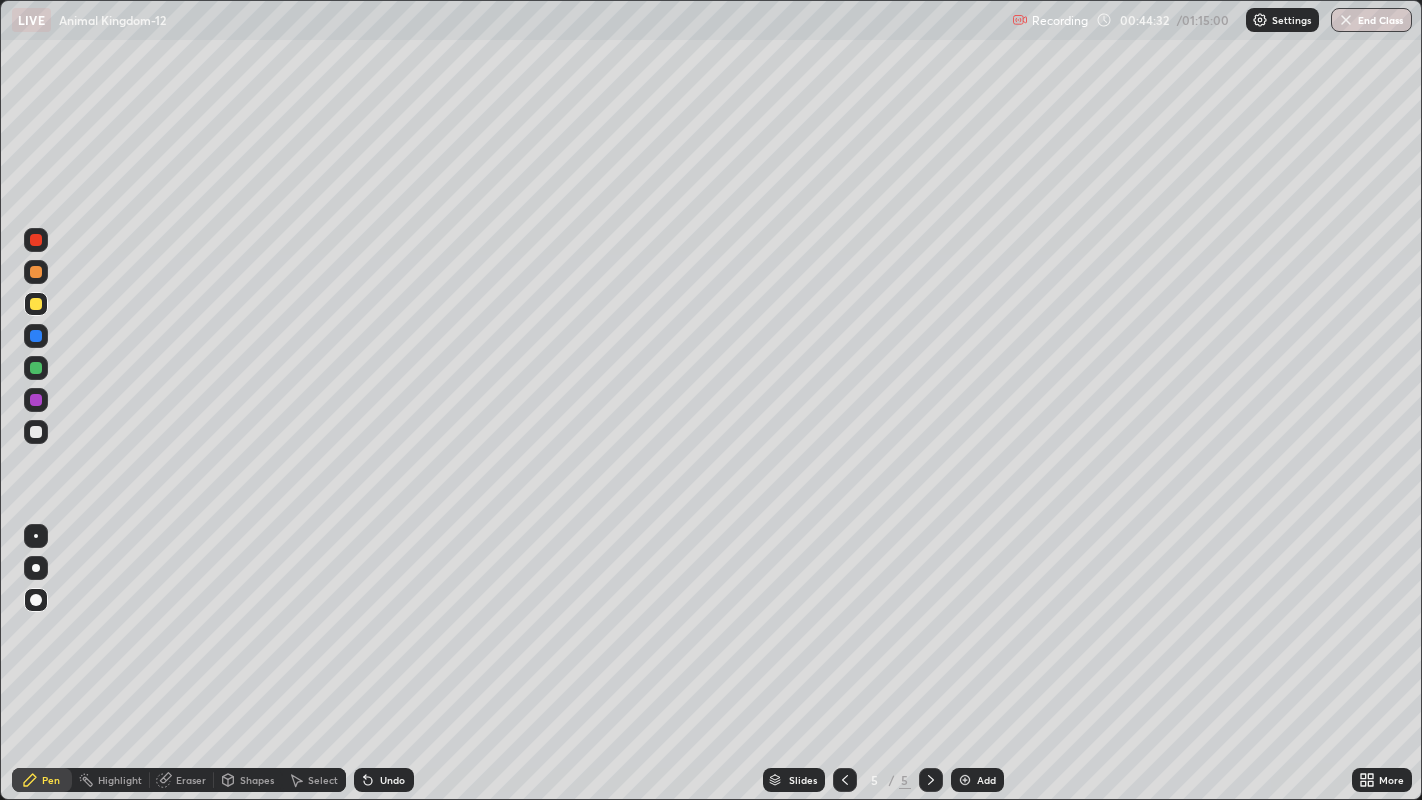 click at bounding box center (36, 432) 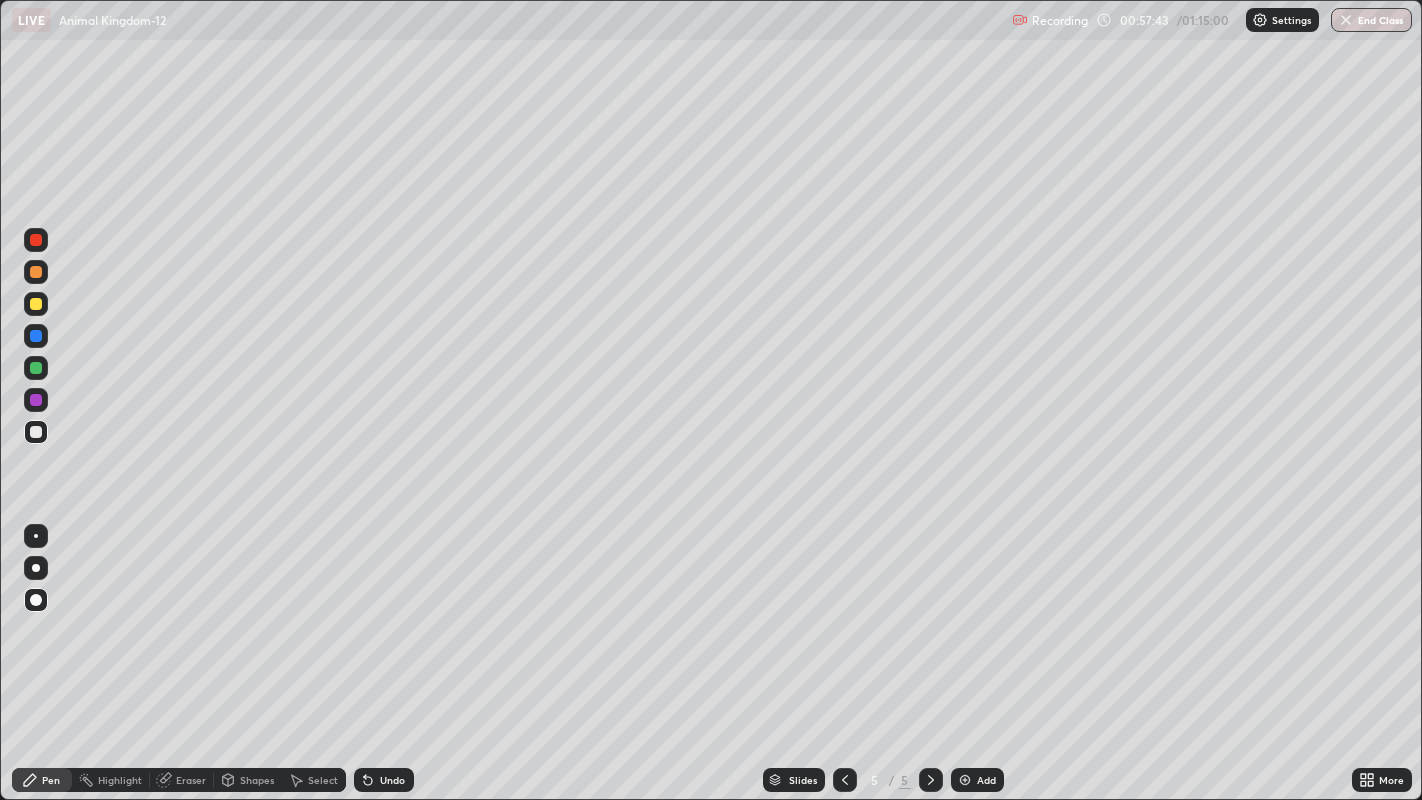 click on "Add" at bounding box center (986, 780) 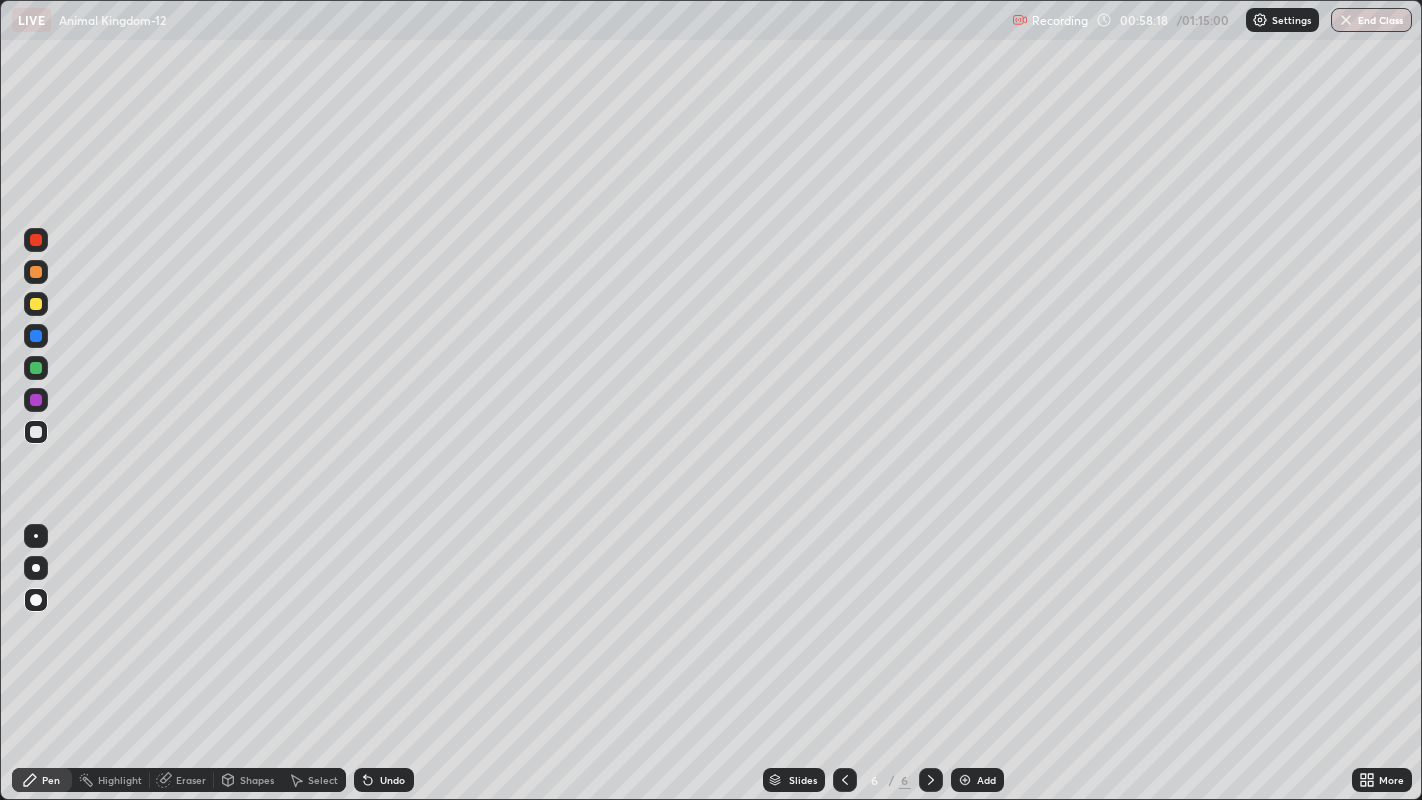 click at bounding box center [36, 304] 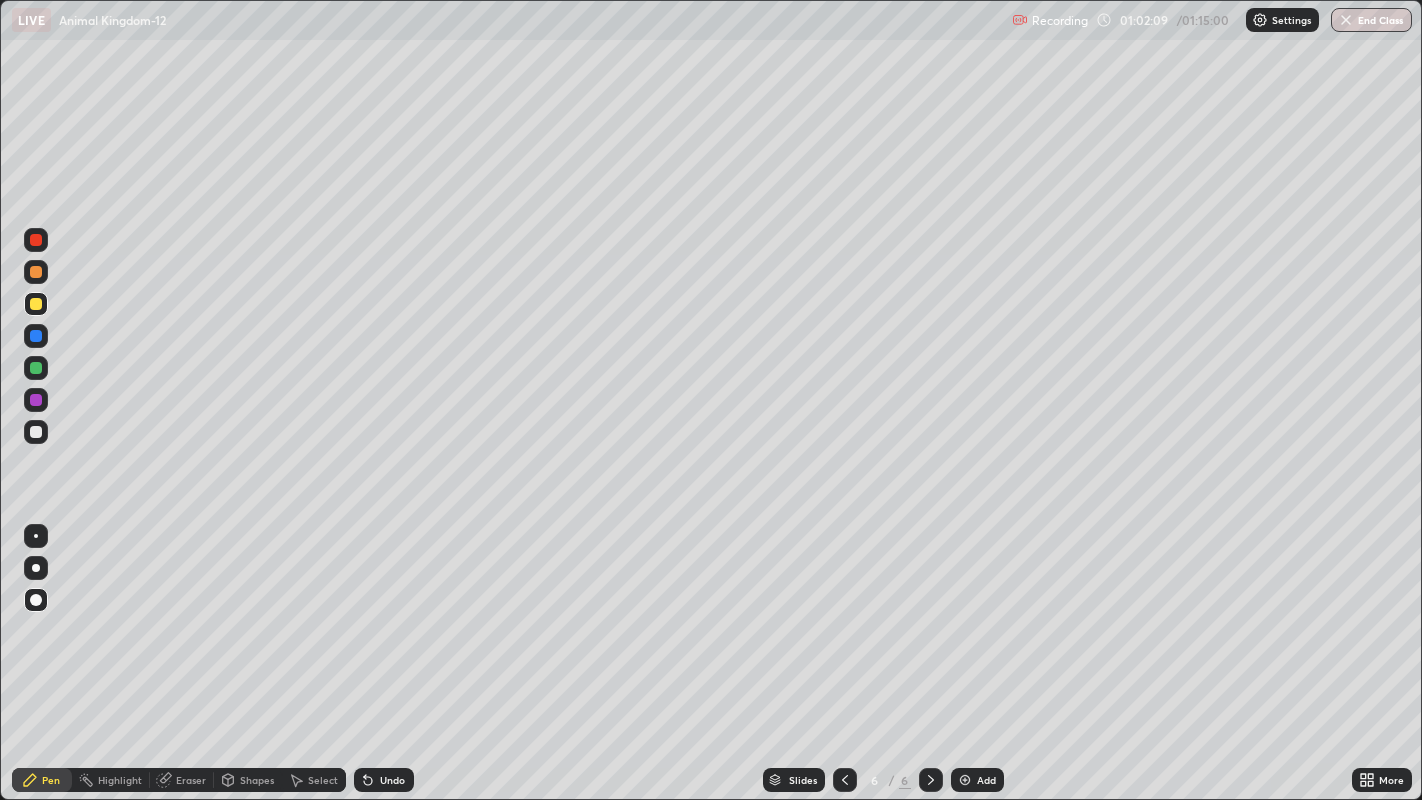 click on "Add" at bounding box center [986, 780] 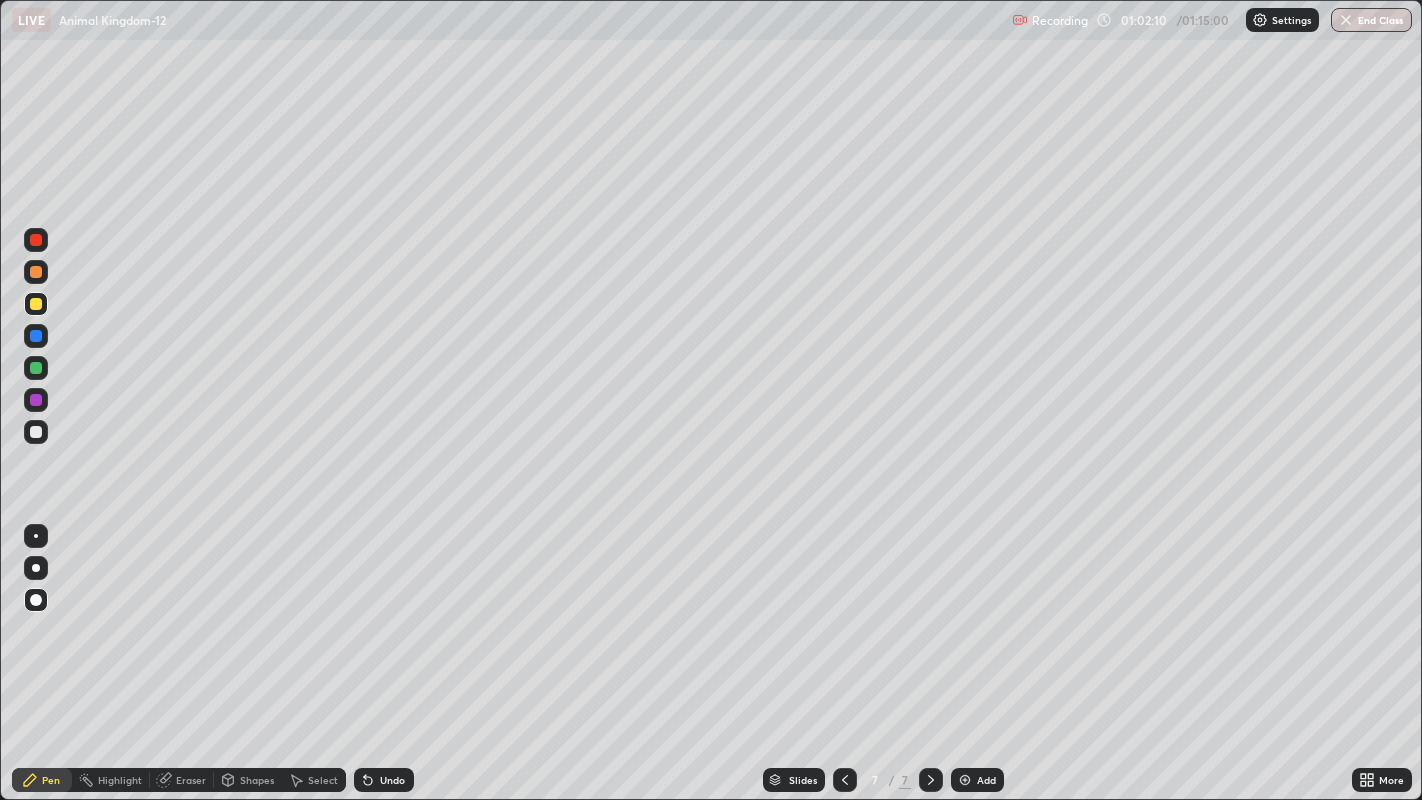 click at bounding box center (36, 600) 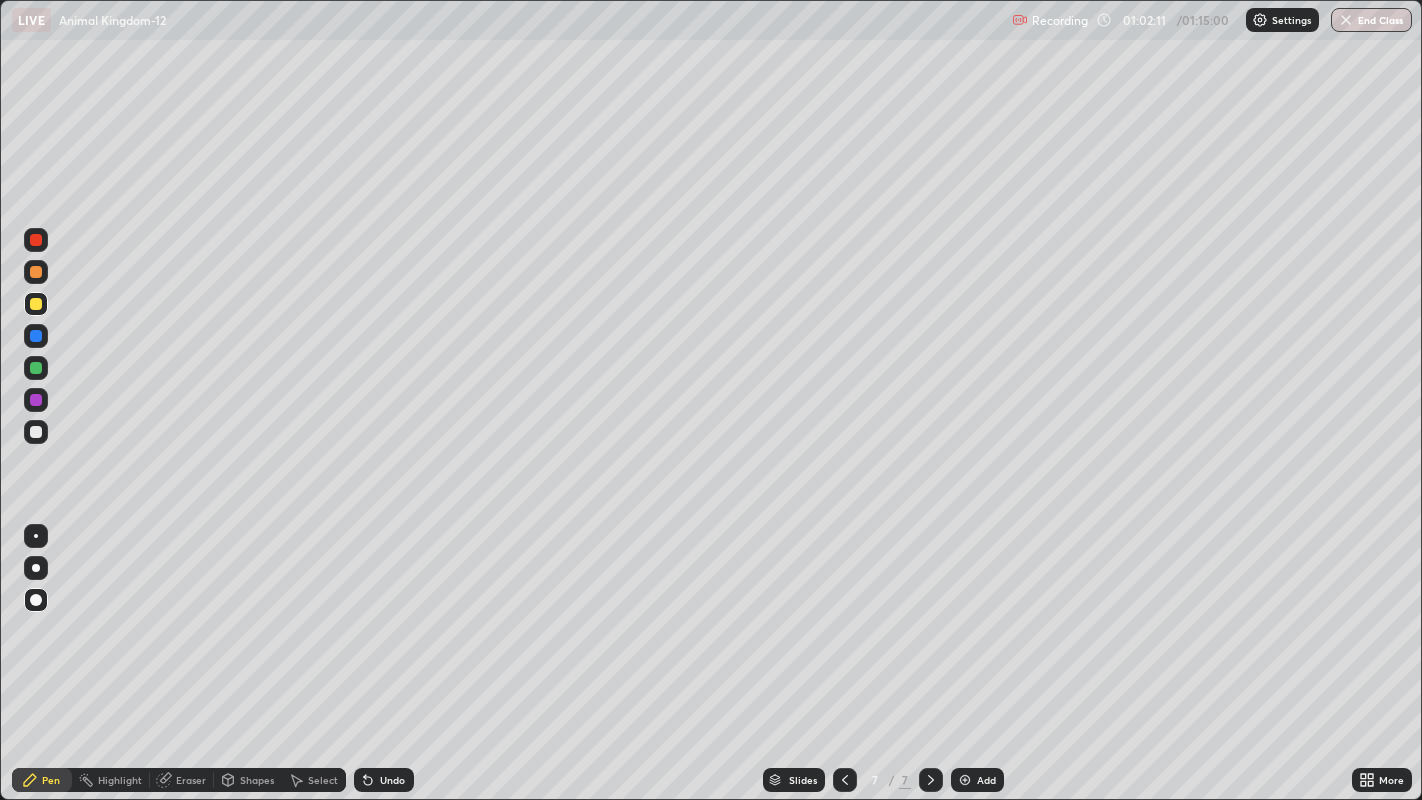 click at bounding box center (36, 600) 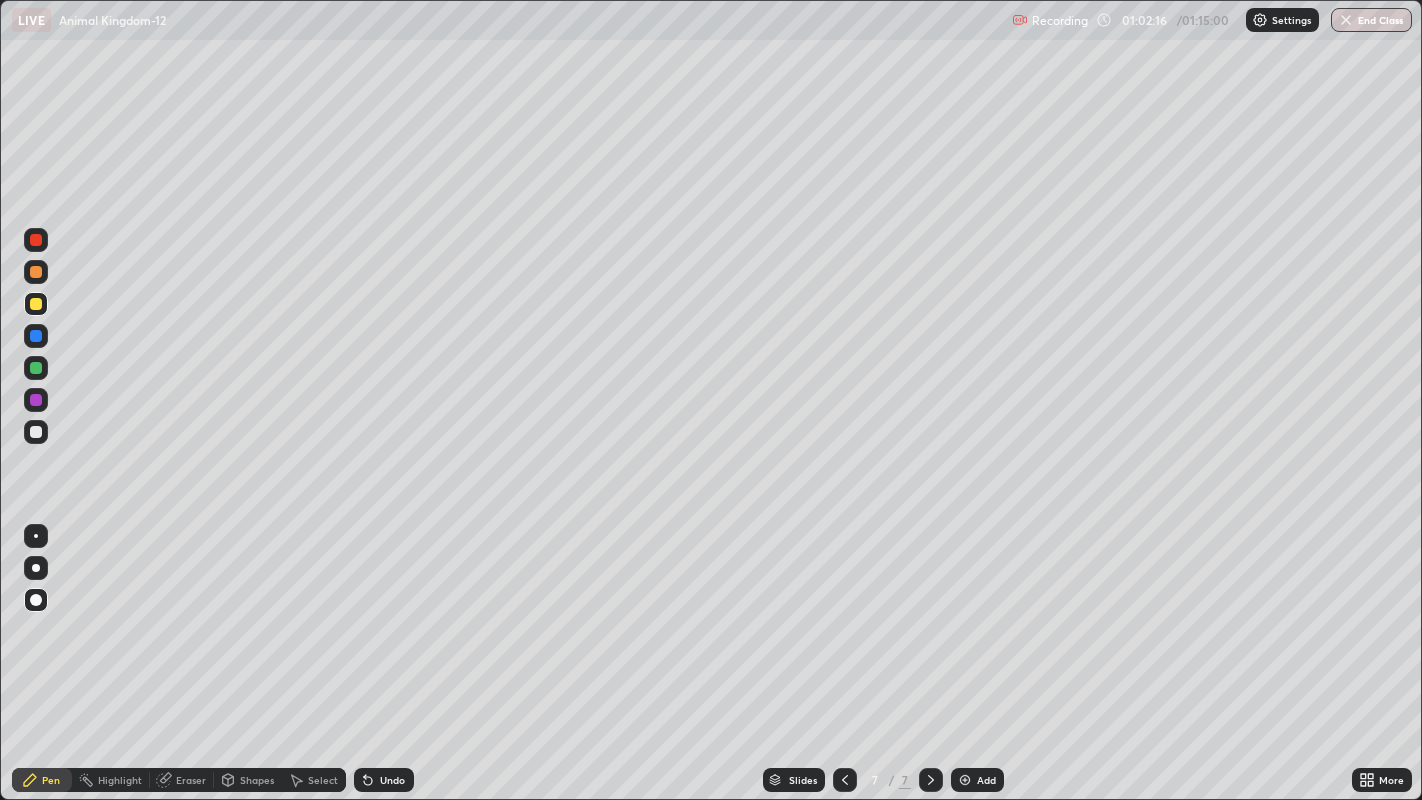 click on "Undo" at bounding box center [392, 780] 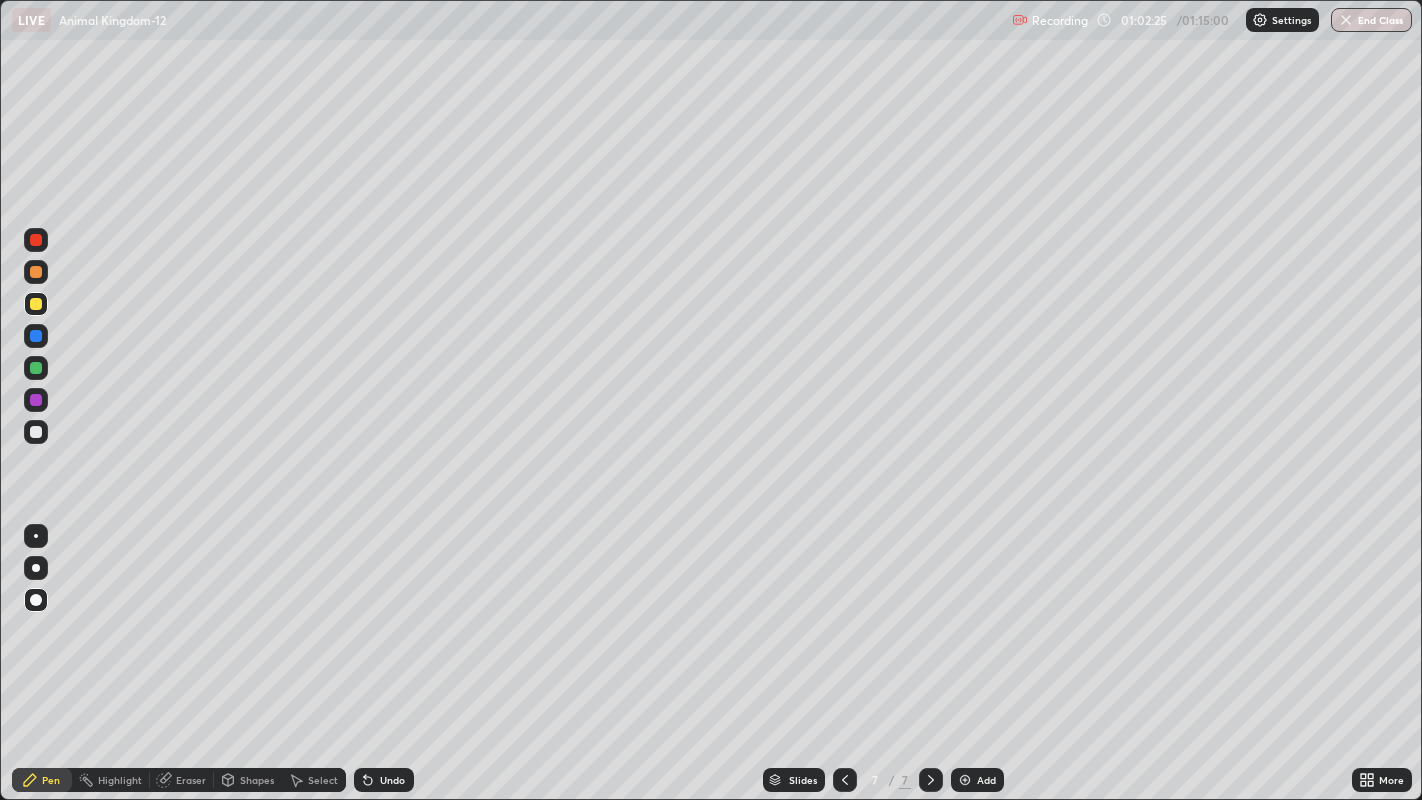 click at bounding box center [36, 272] 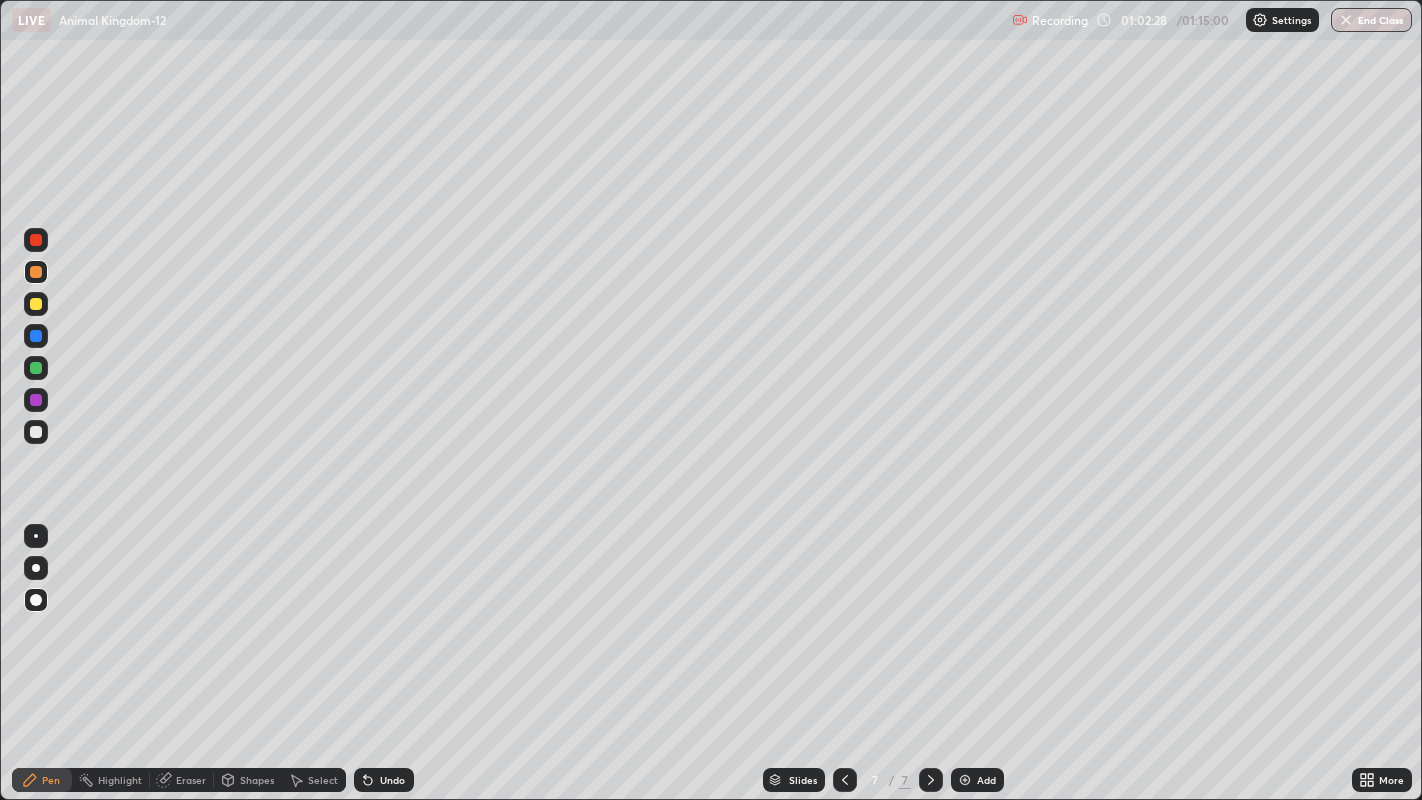click on "Undo" at bounding box center (392, 780) 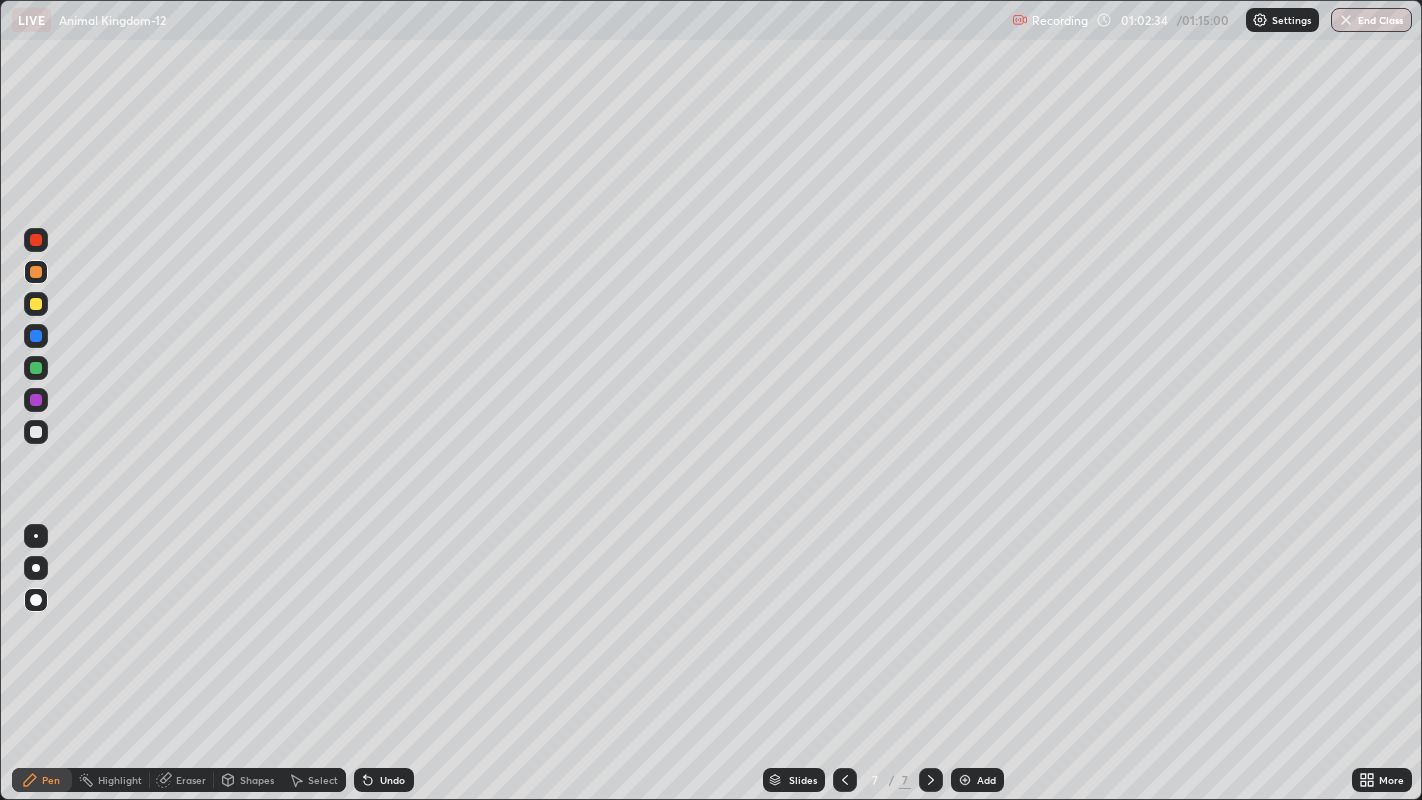 click on "Undo" at bounding box center [392, 780] 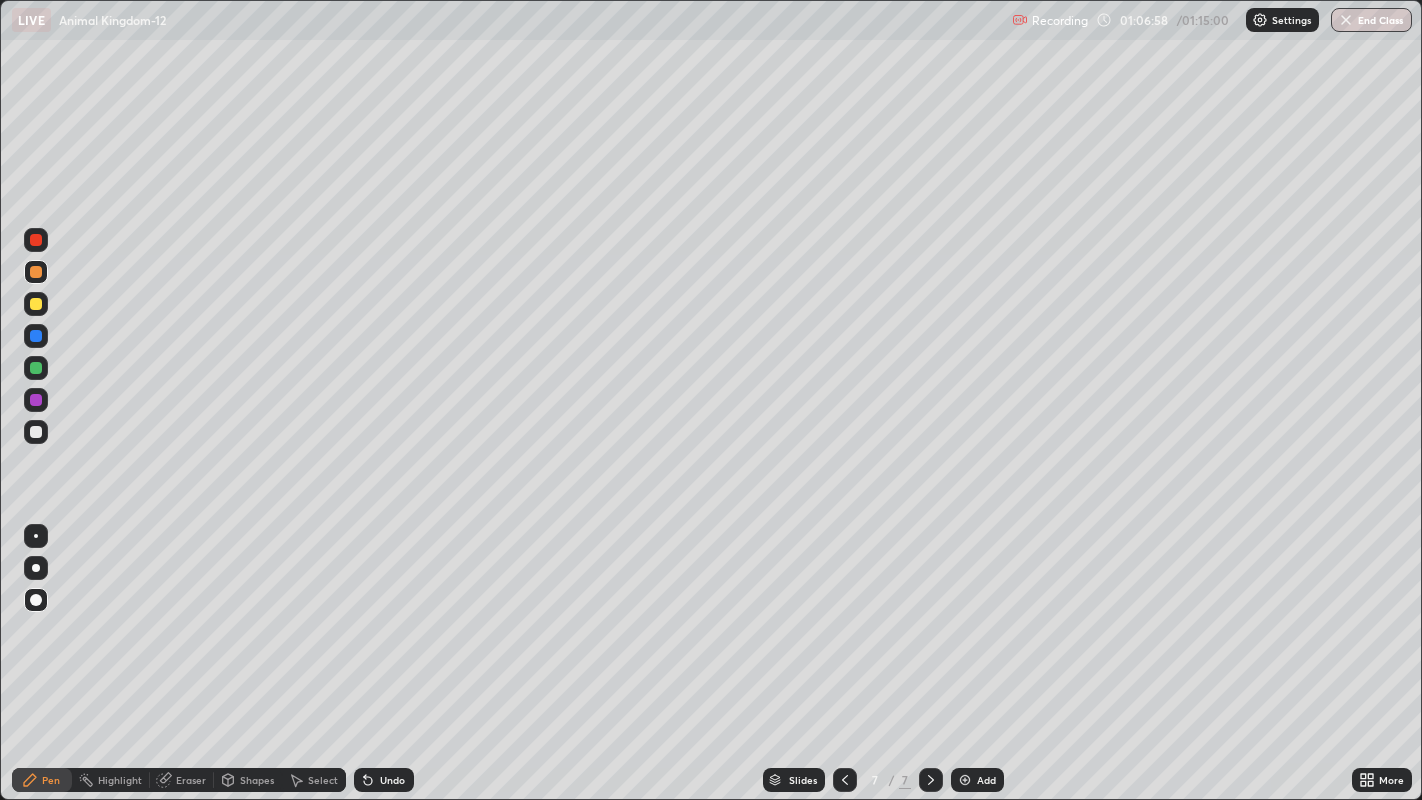 click on "End Class" at bounding box center [1371, 20] 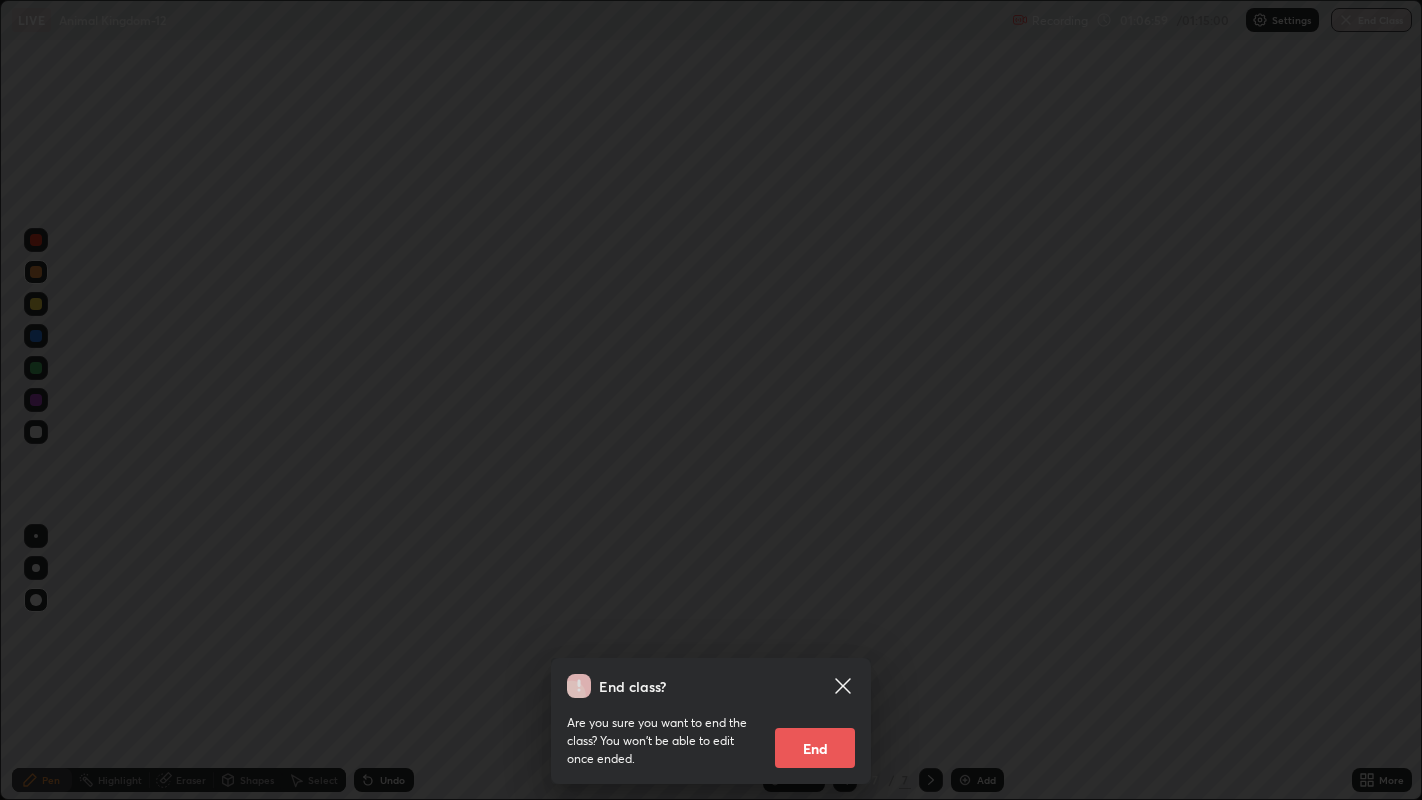 click on "End" at bounding box center [815, 748] 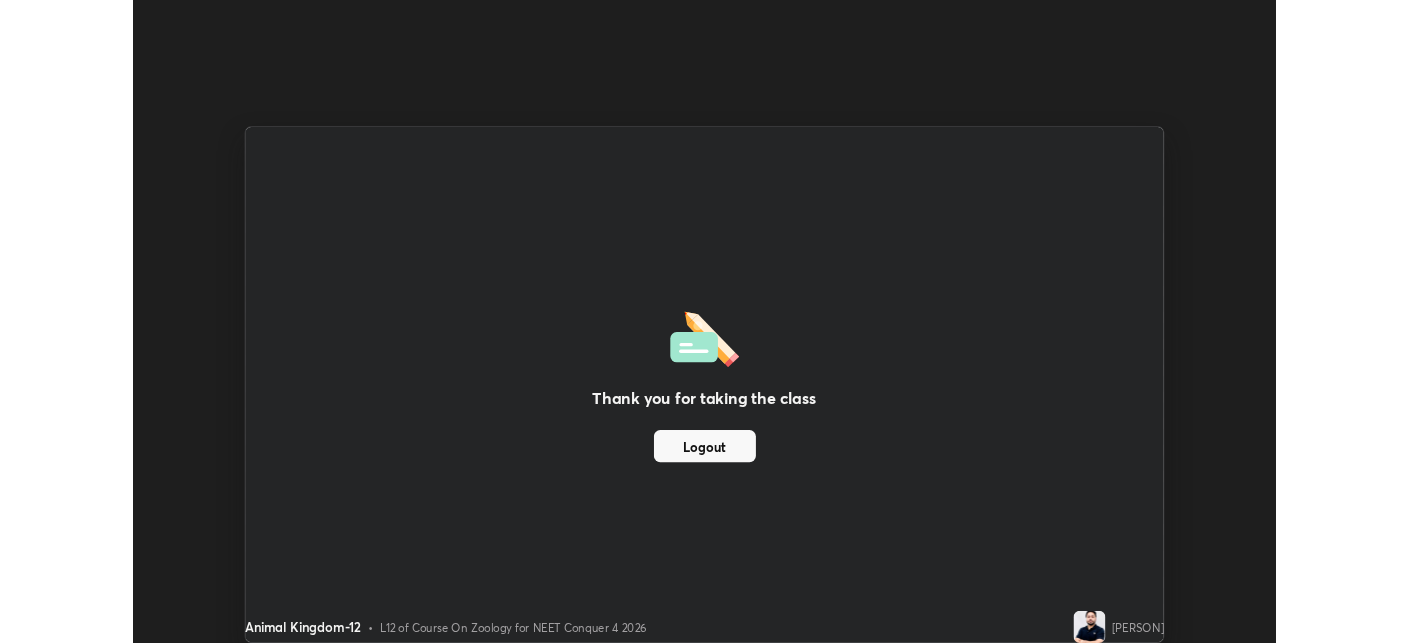 scroll, scrollTop: 643, scrollLeft: 1408, axis: both 